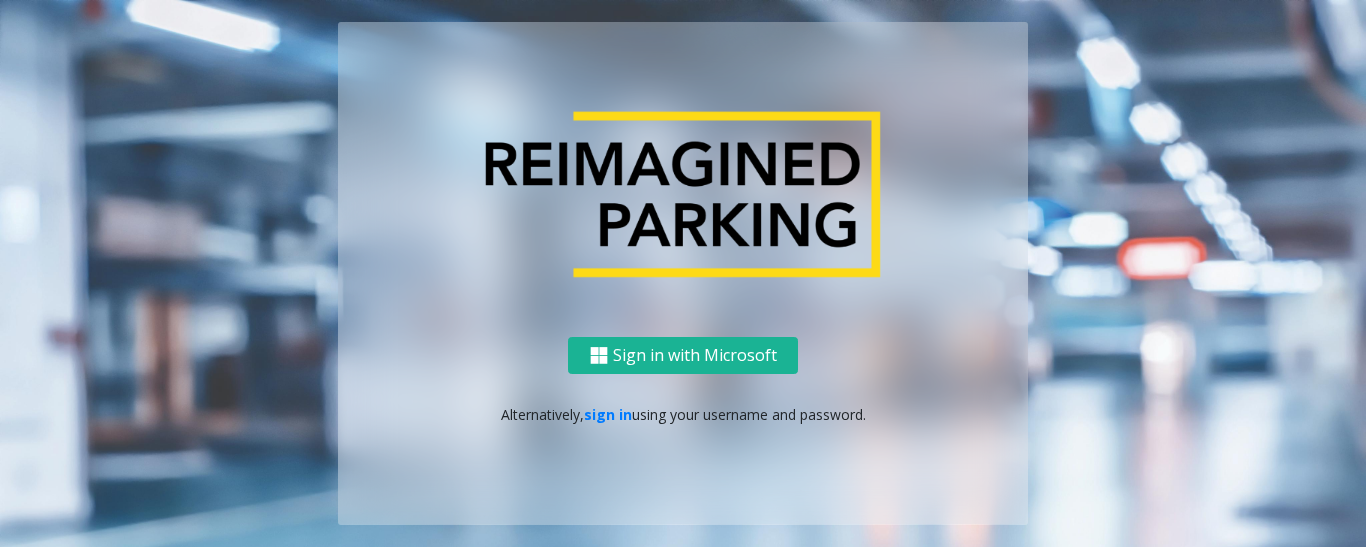 scroll, scrollTop: 0, scrollLeft: 0, axis: both 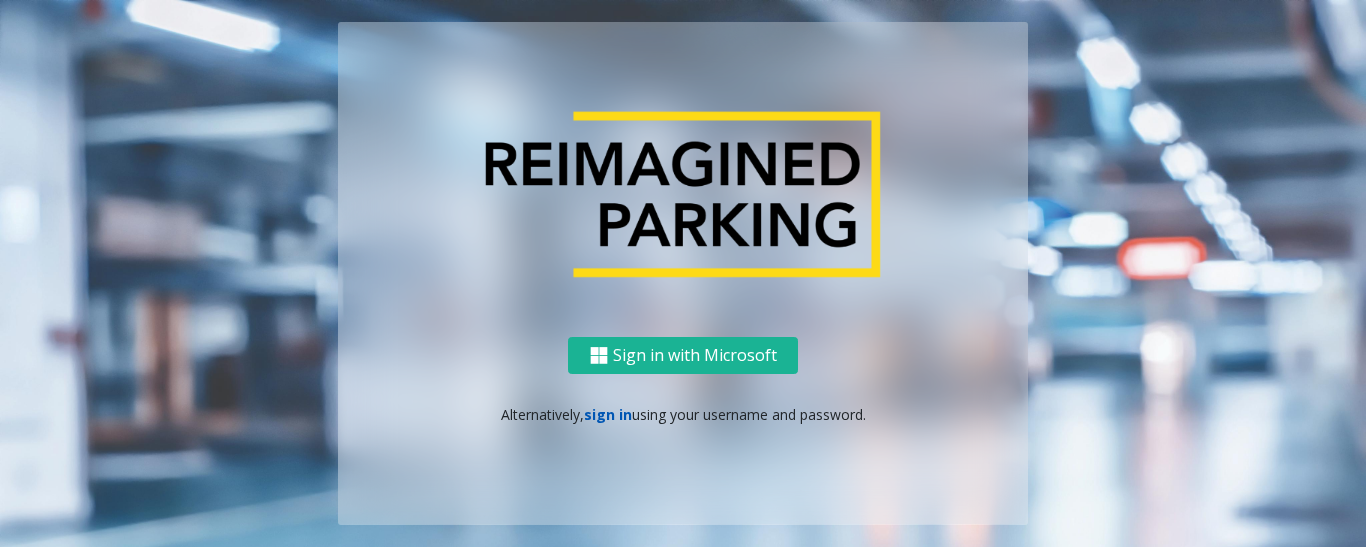 click on "sign in" 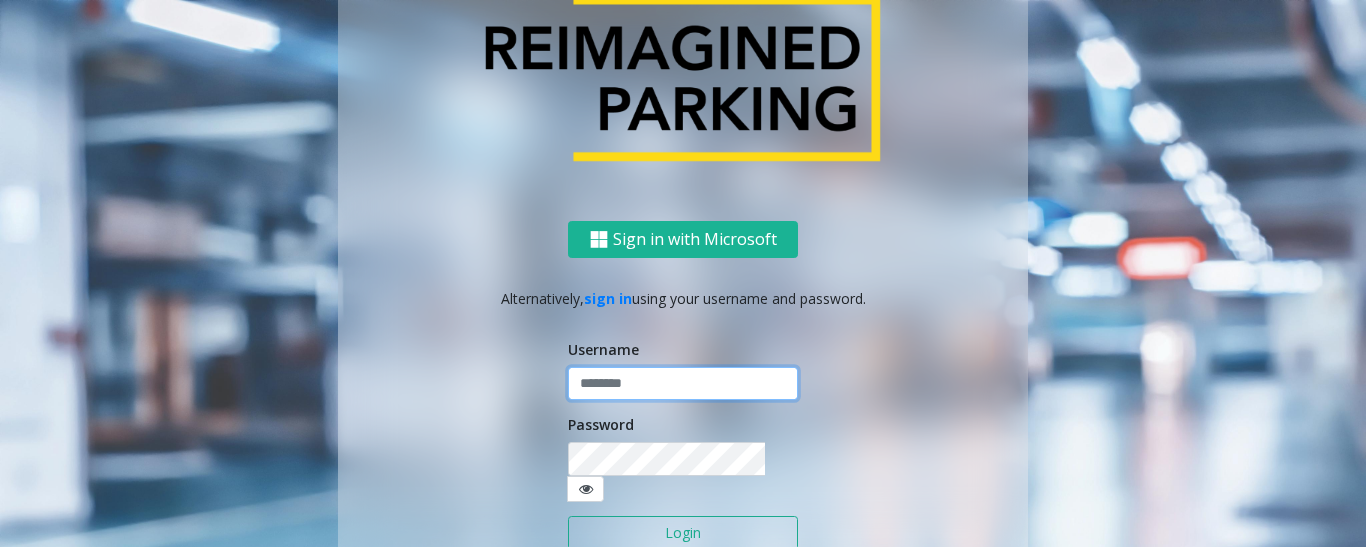 type on "*********" 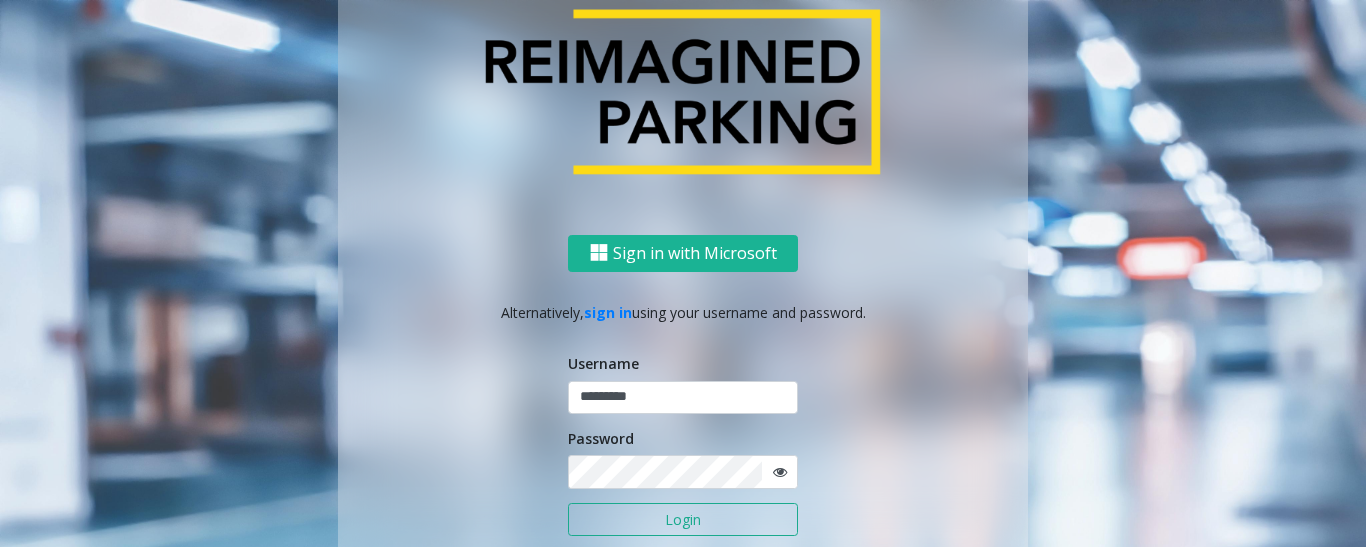 click on "Username ********* Password Login" 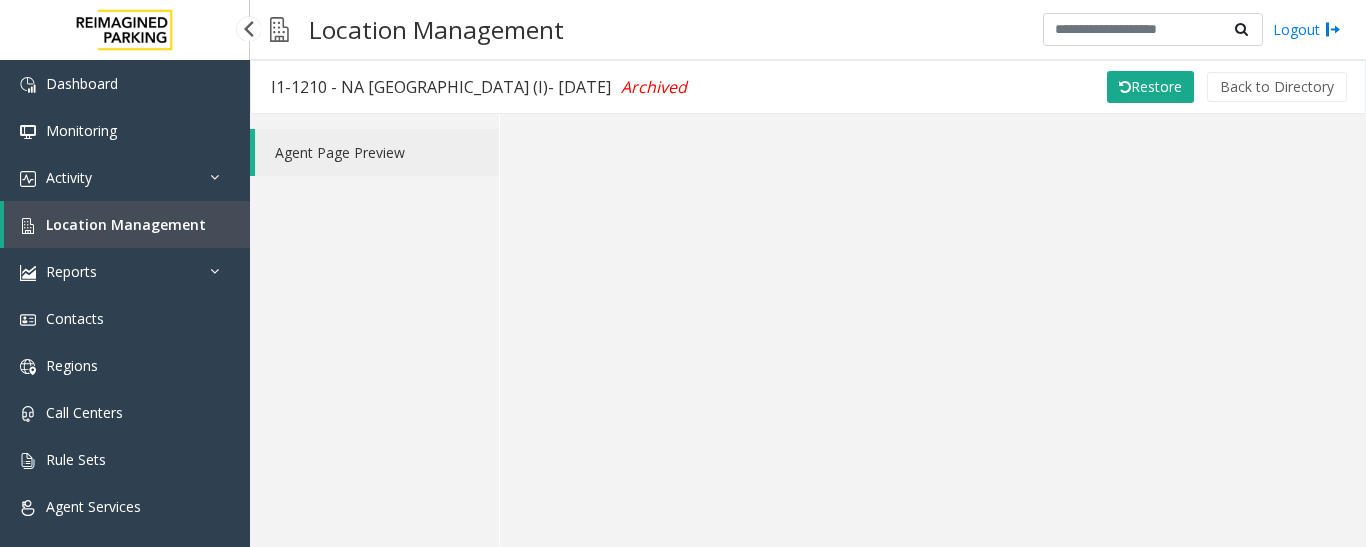click on "Location Management" at bounding box center [126, 224] 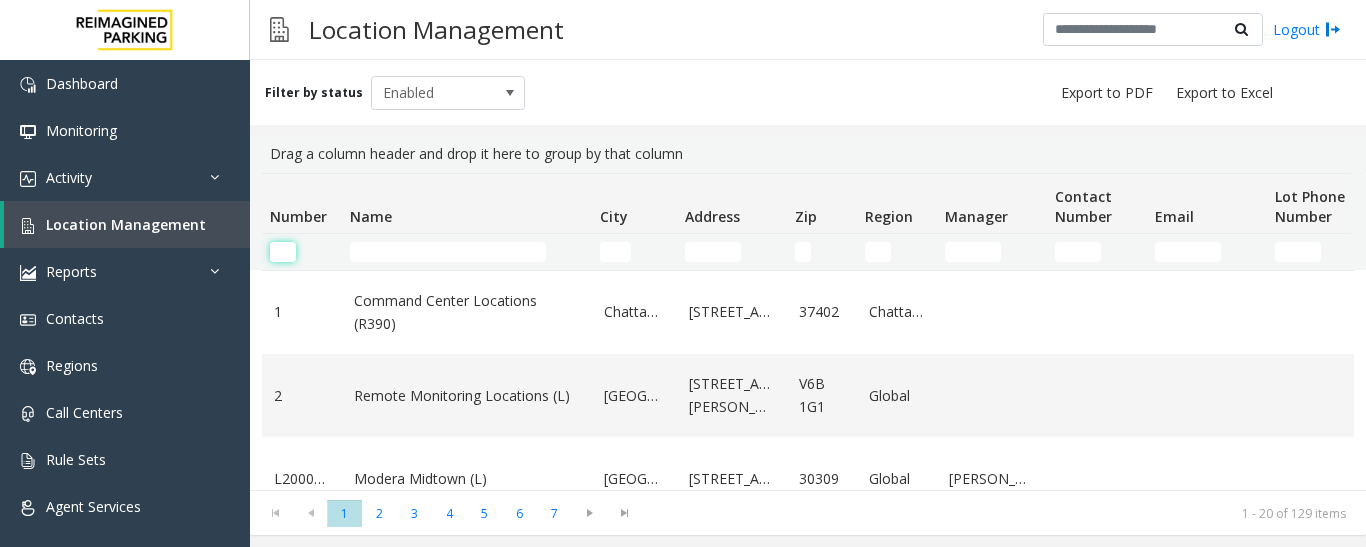 click 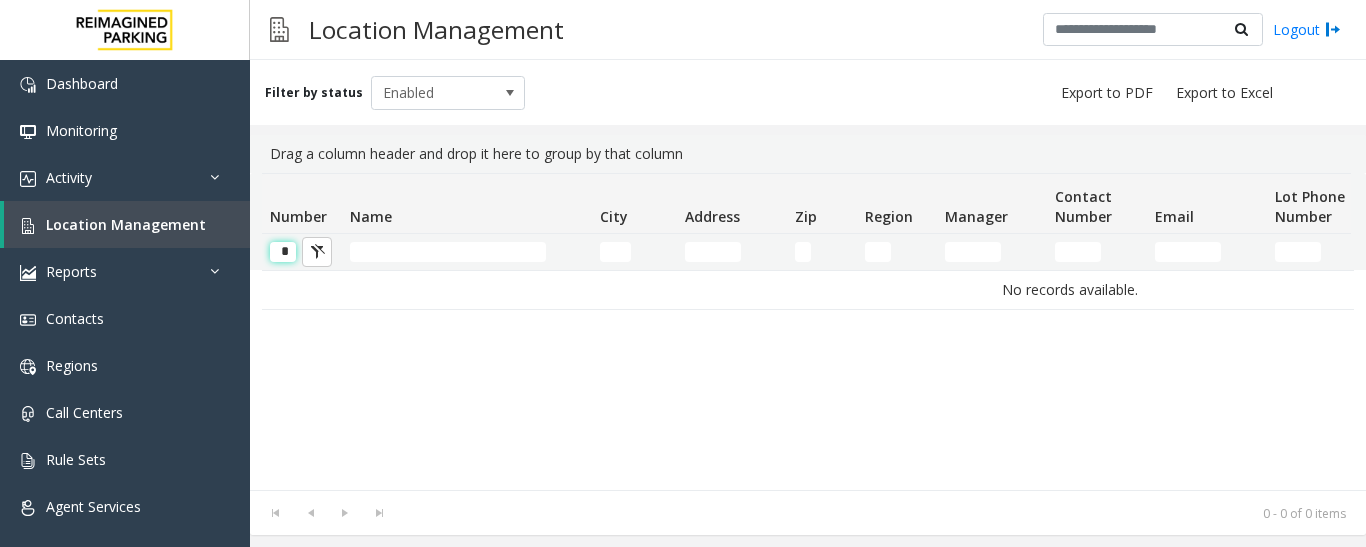 scroll, scrollTop: 0, scrollLeft: 0, axis: both 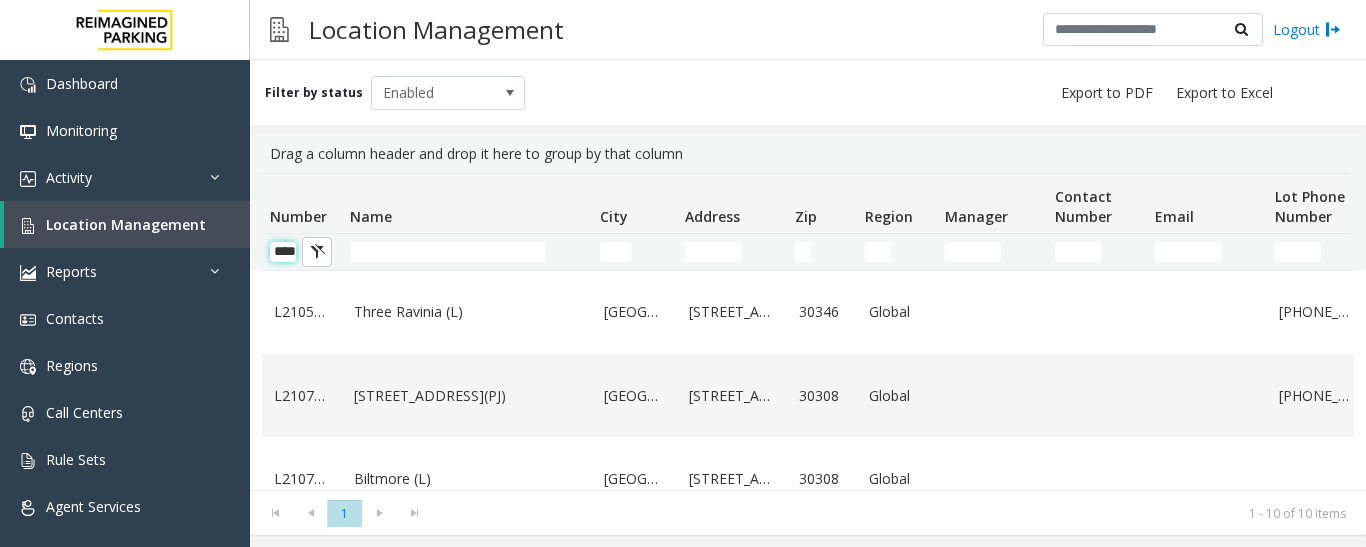 type on "*****" 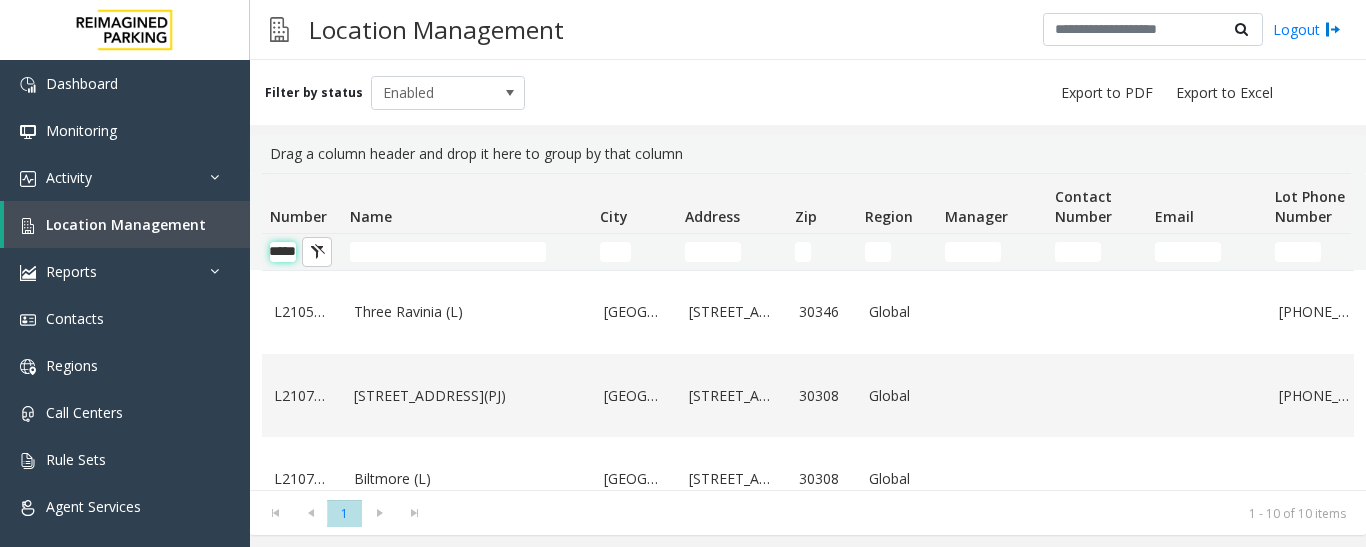 scroll, scrollTop: 0, scrollLeft: 25, axis: horizontal 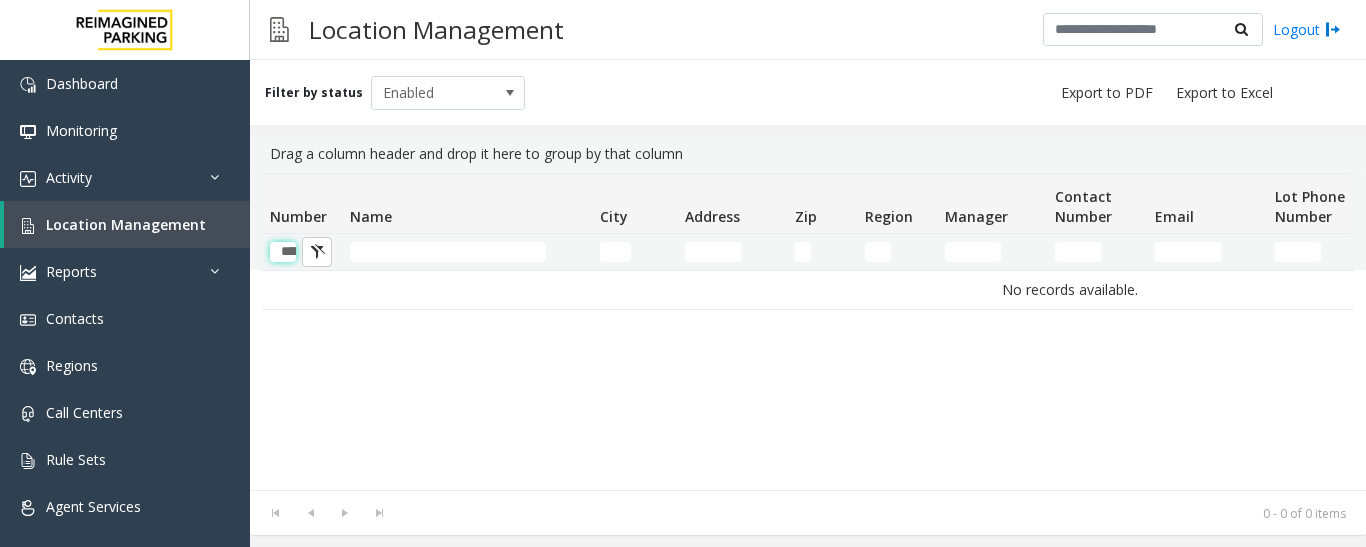 drag, startPoint x: 294, startPoint y: 251, endPoint x: 263, endPoint y: 254, distance: 31.144823 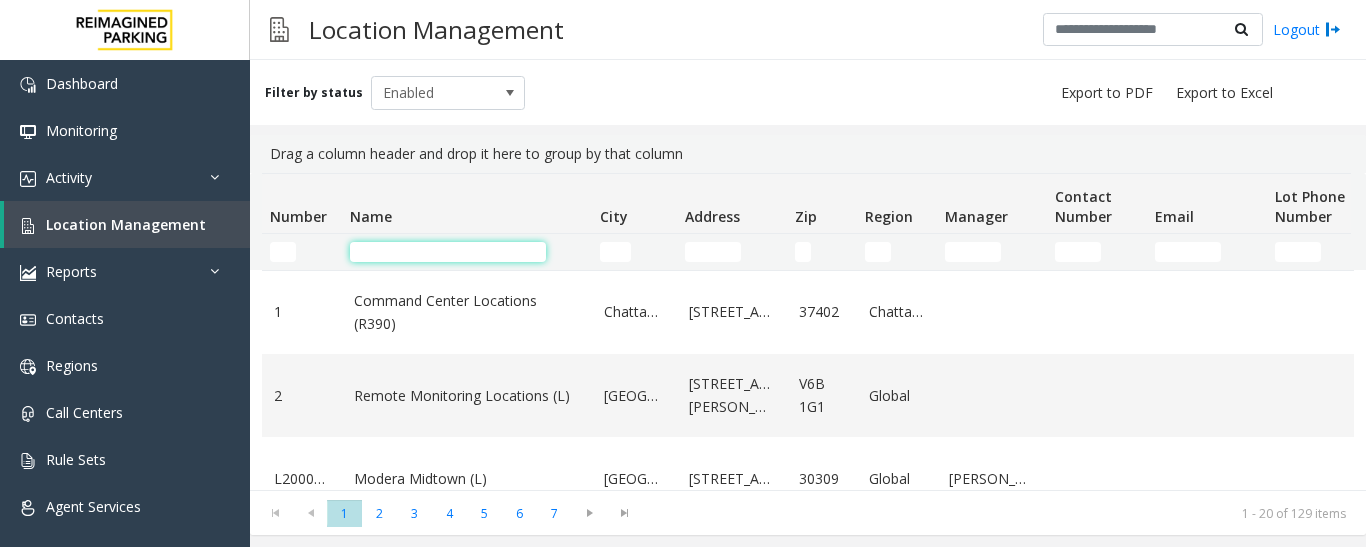 click 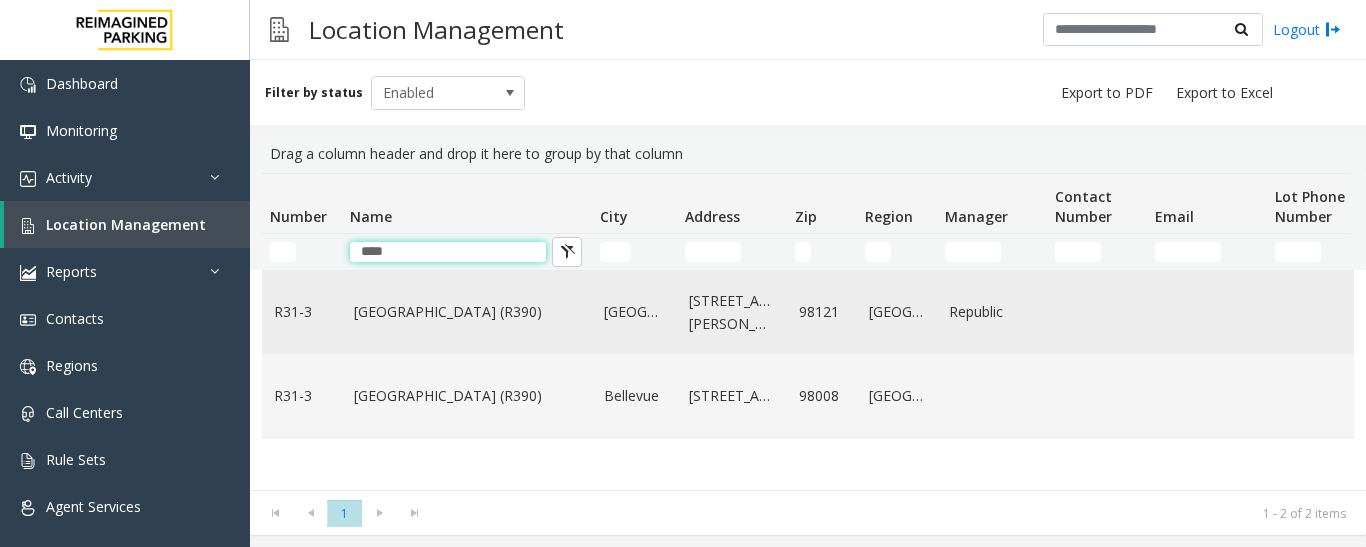 type on "****" 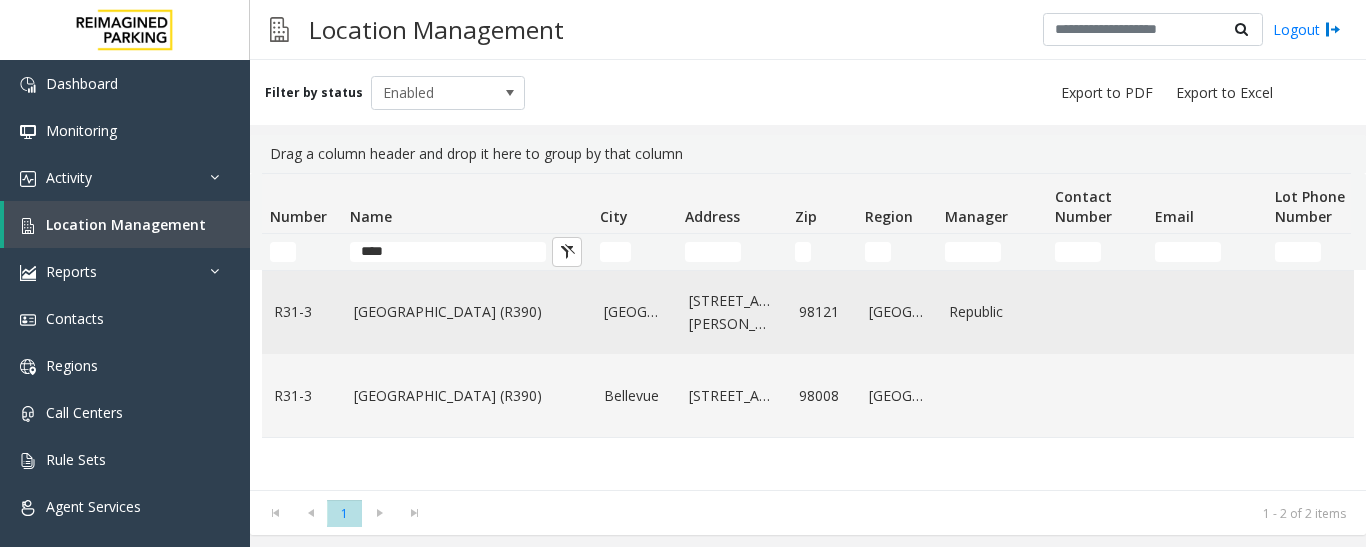 click on "Bell Street Garage (R390)" 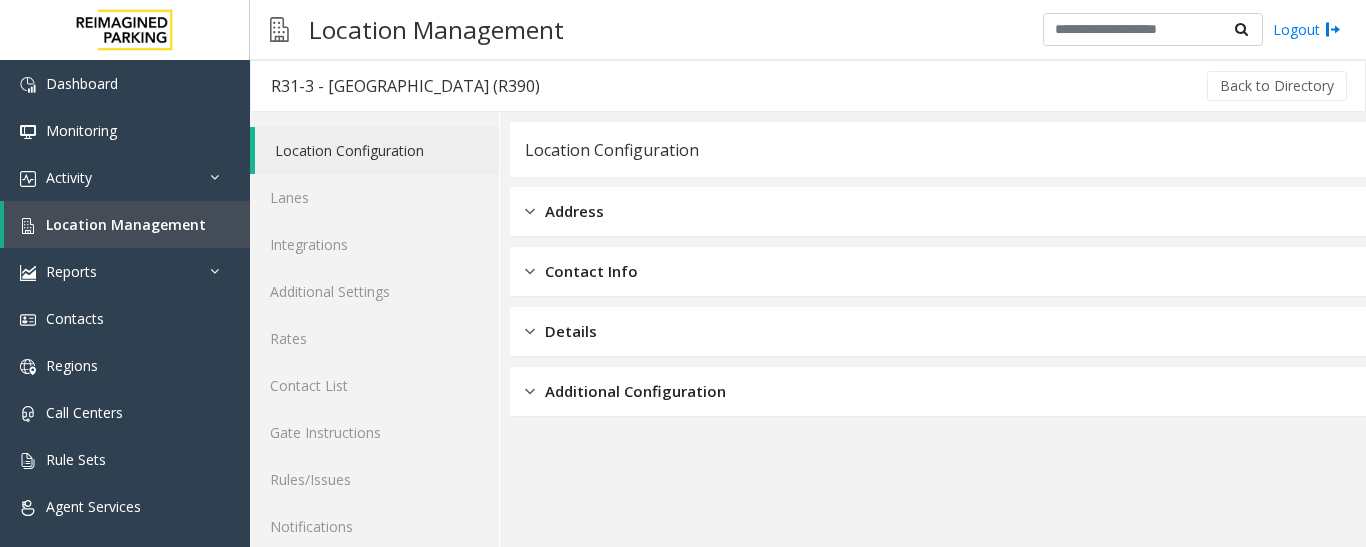 scroll, scrollTop: 112, scrollLeft: 0, axis: vertical 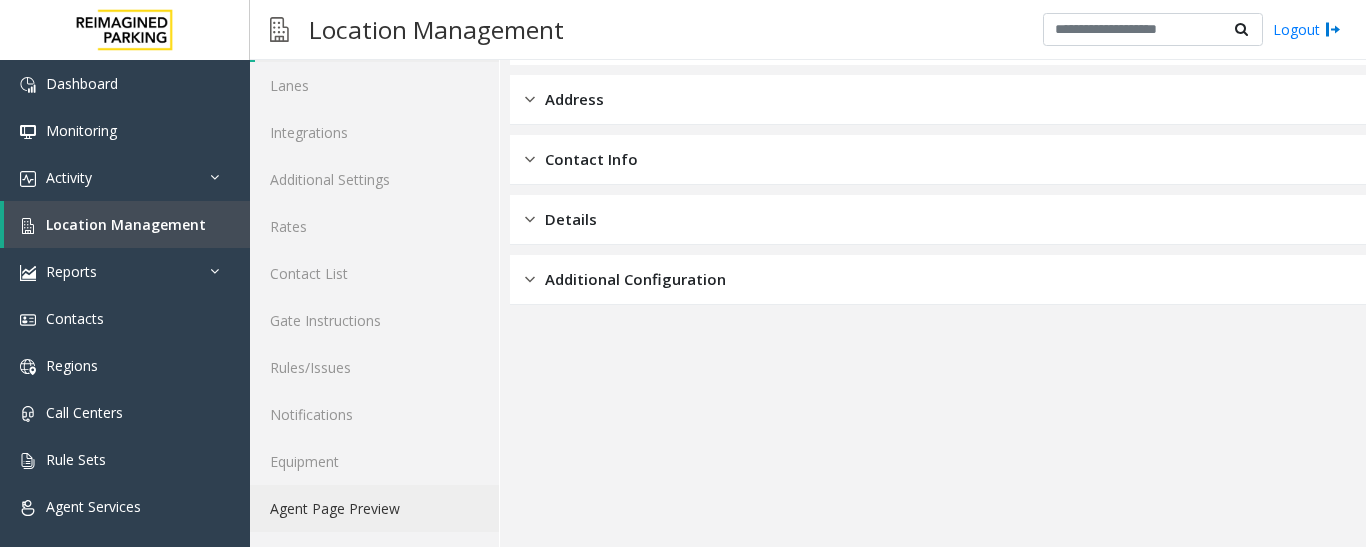 click on "Agent Page Preview" 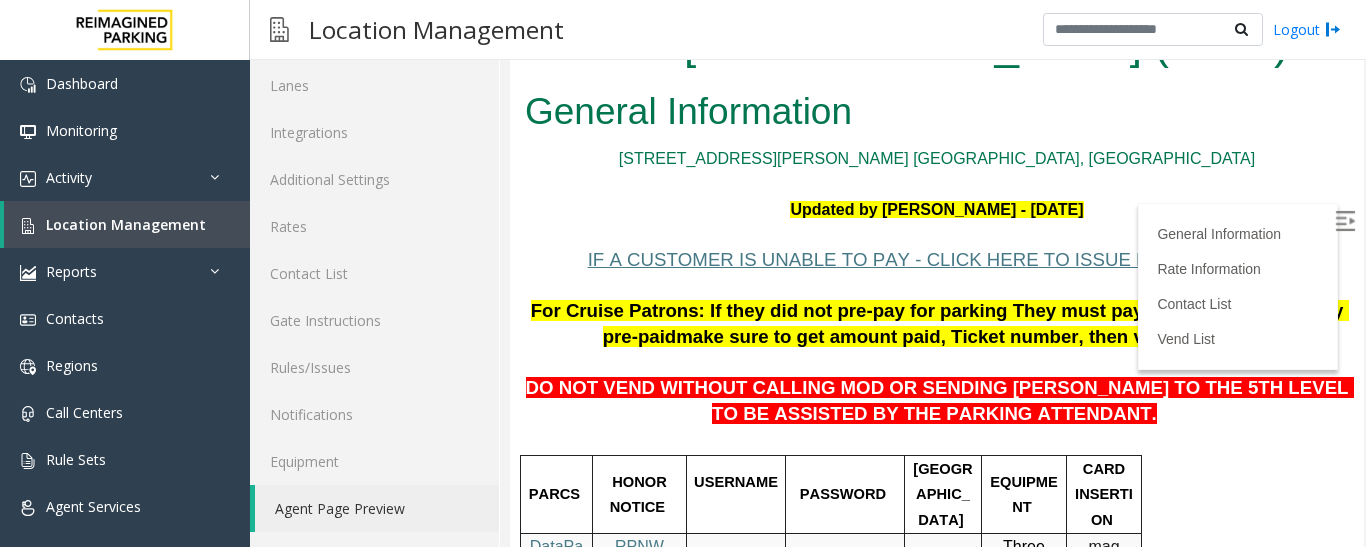 scroll, scrollTop: 0, scrollLeft: 0, axis: both 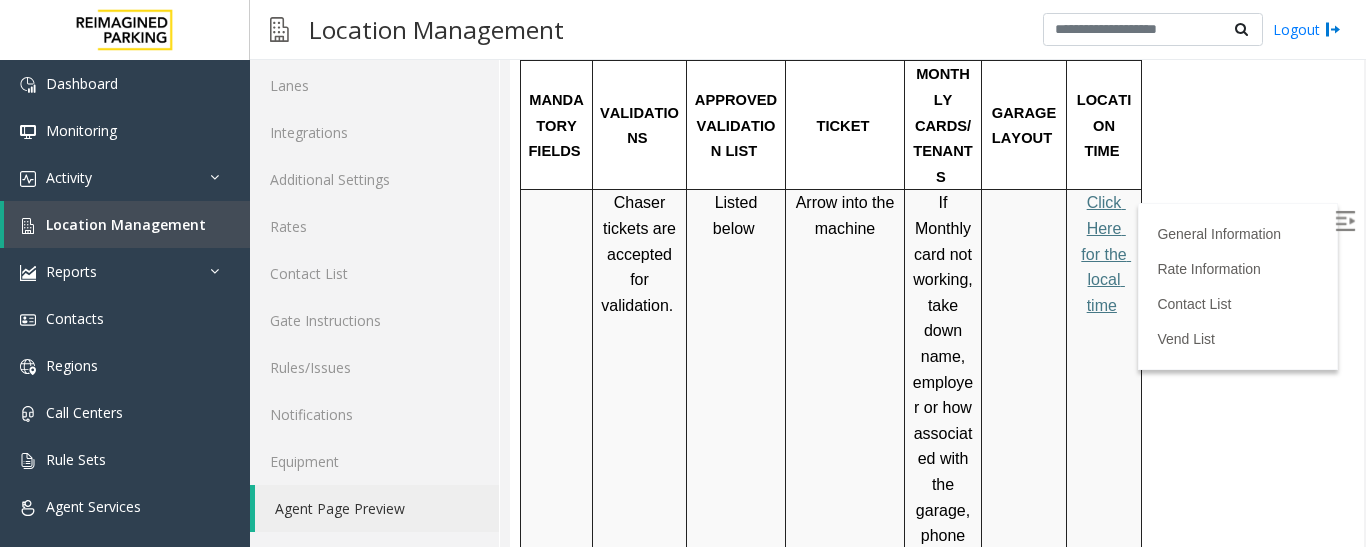 click on "Click Here for the local time" at bounding box center [1104, 254] 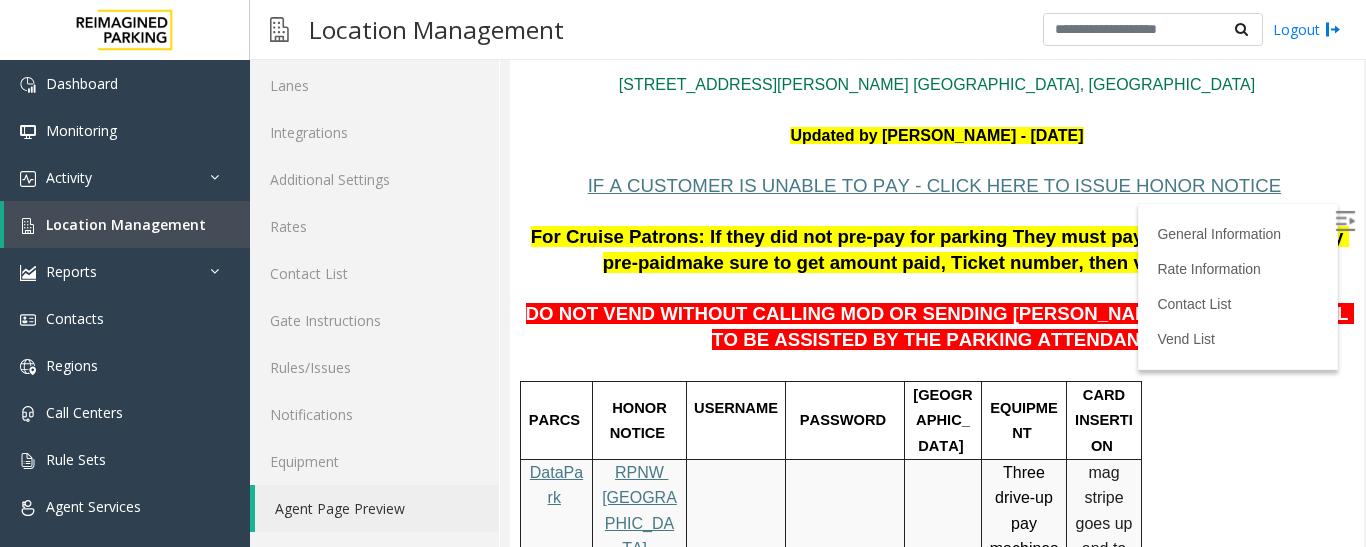 scroll, scrollTop: 0, scrollLeft: 0, axis: both 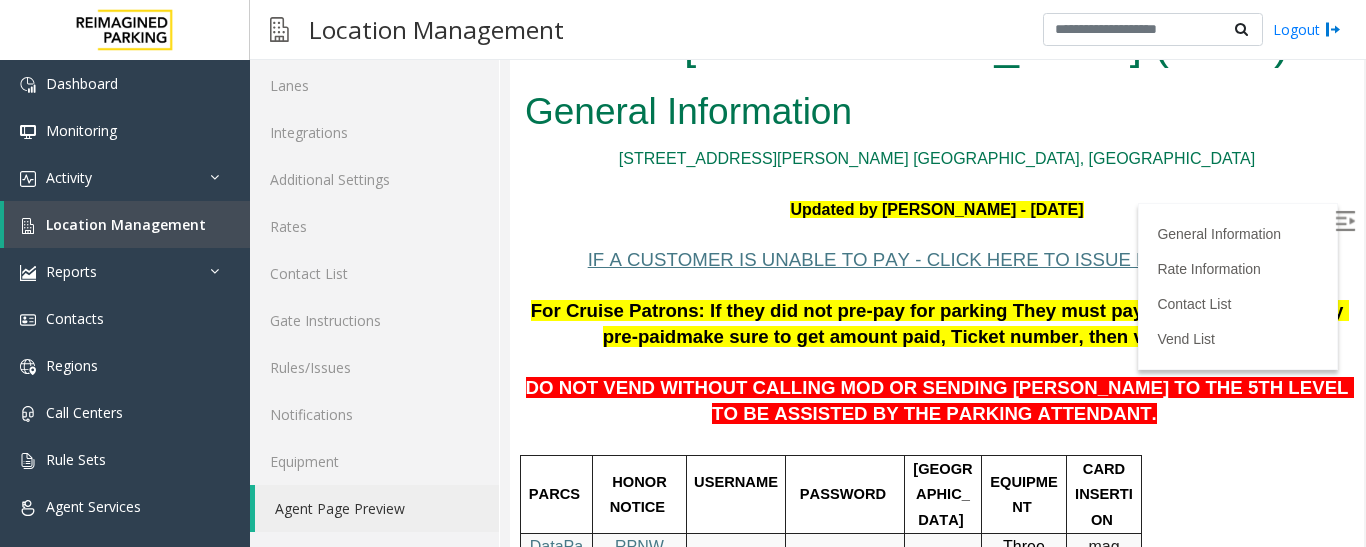 drag, startPoint x: 1344, startPoint y: 114, endPoint x: 1795, endPoint y: 25, distance: 459.69772 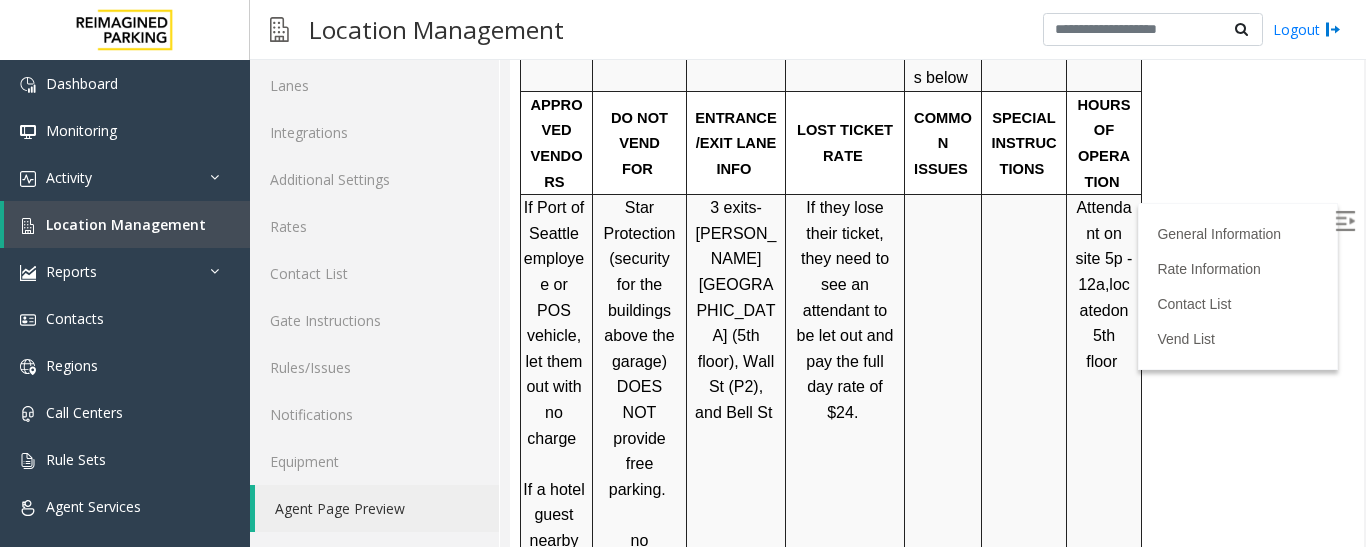 scroll, scrollTop: 1480, scrollLeft: 0, axis: vertical 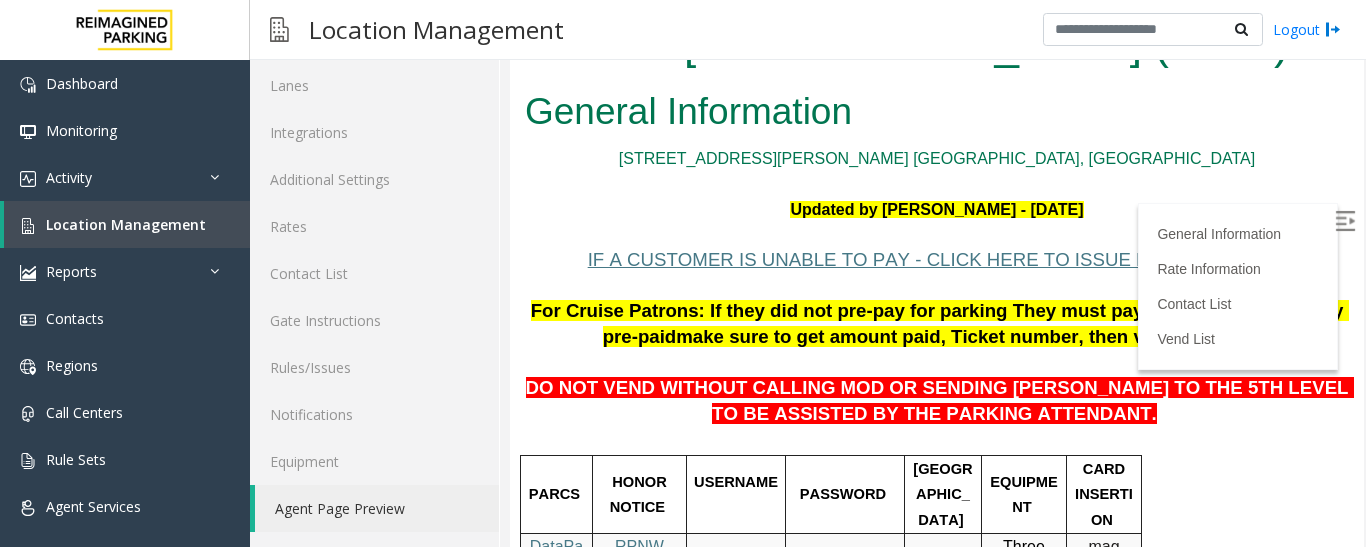 drag, startPoint x: 1338, startPoint y: 164, endPoint x: 1848, endPoint y: 46, distance: 523.473 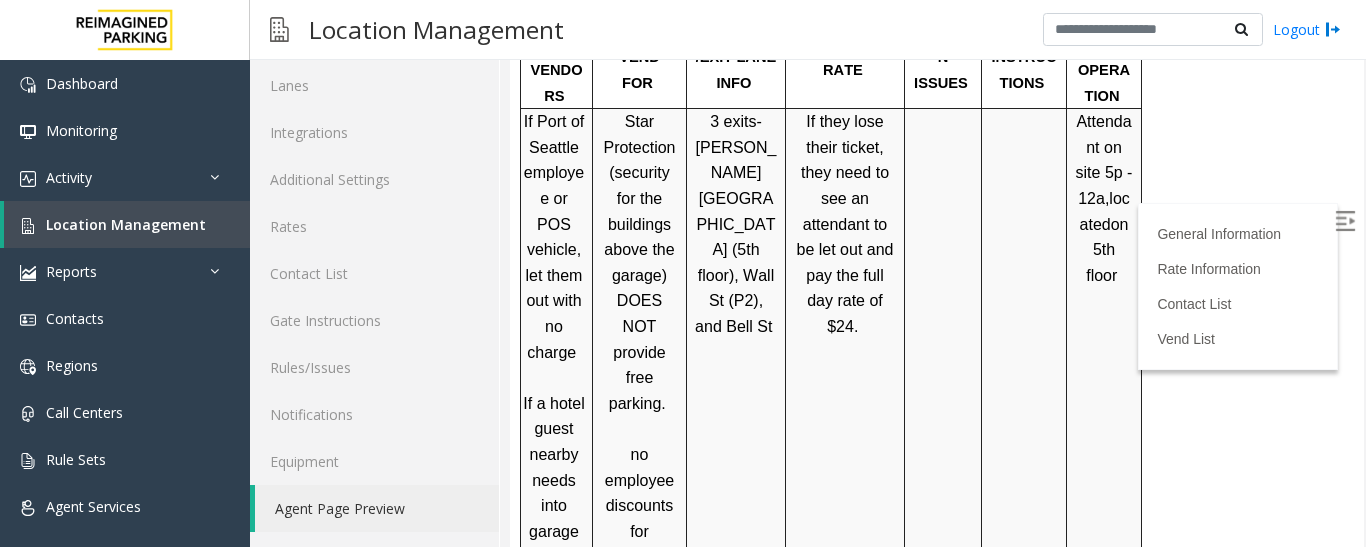 scroll, scrollTop: 1492, scrollLeft: 0, axis: vertical 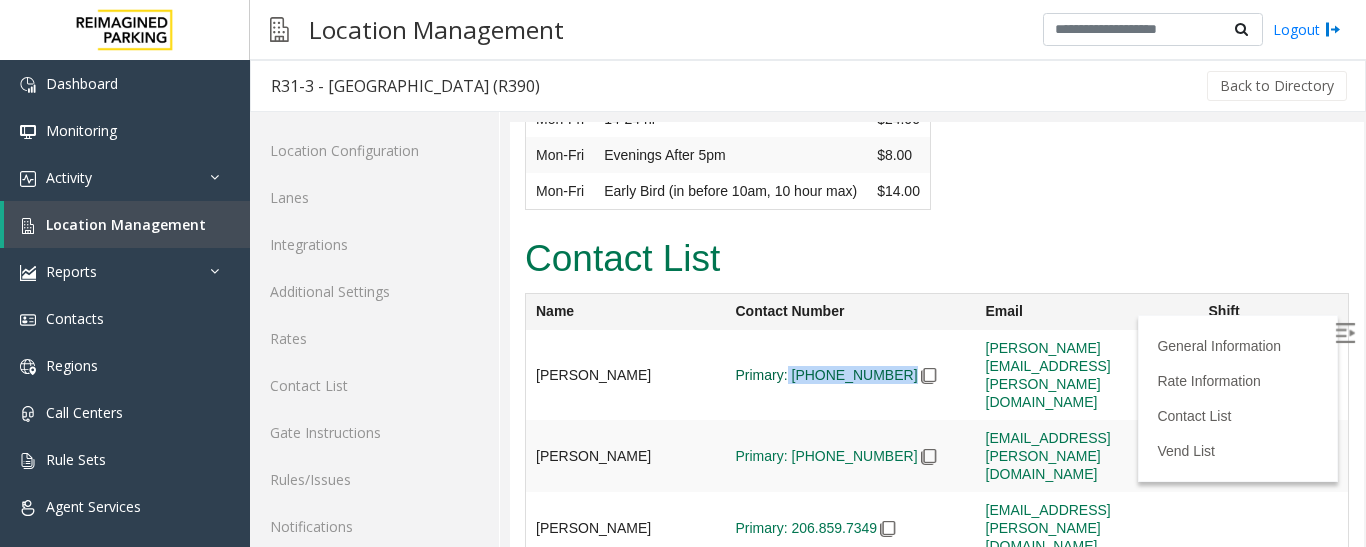 drag, startPoint x: 745, startPoint y: 268, endPoint x: 843, endPoint y: 280, distance: 98.731964 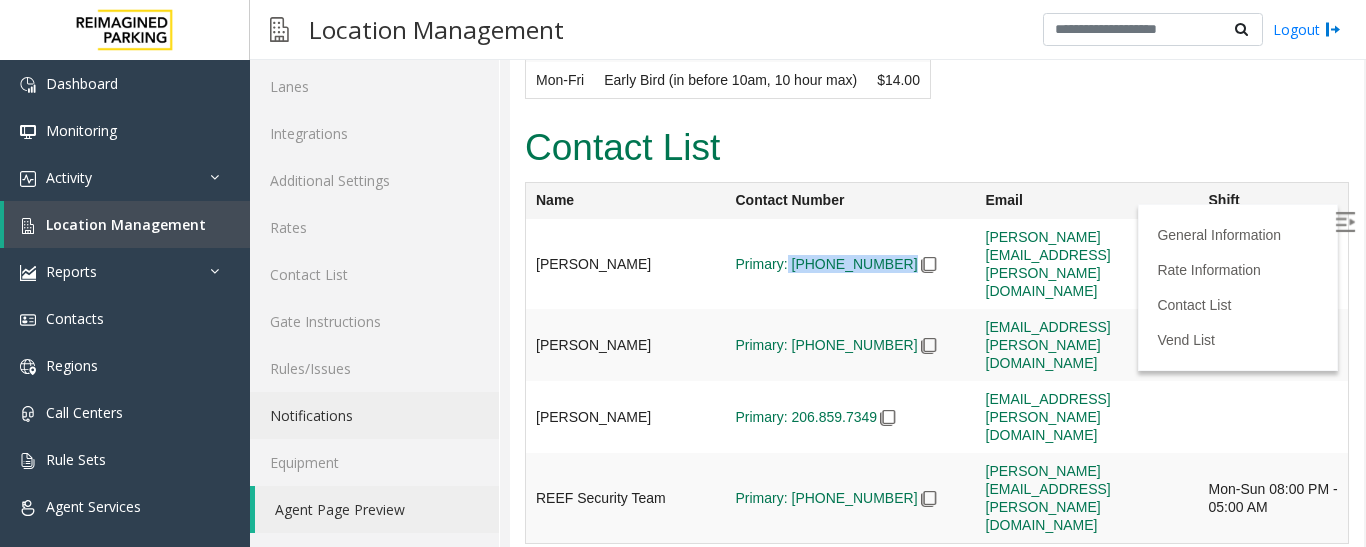 scroll, scrollTop: 112, scrollLeft: 0, axis: vertical 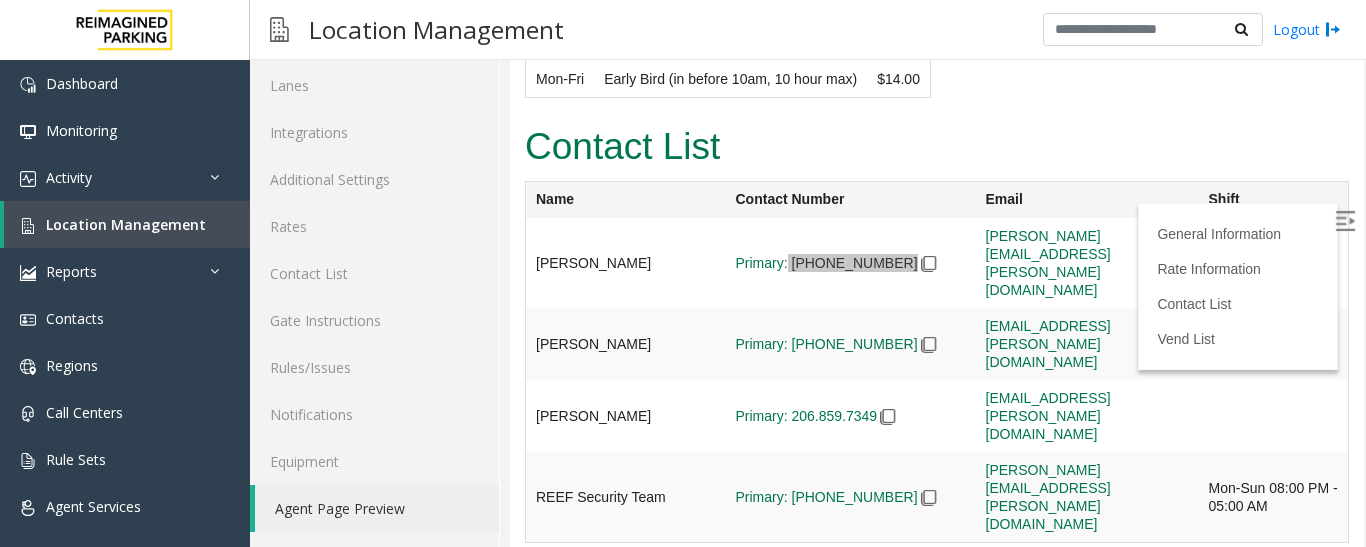 click on "Agent Page Preview" 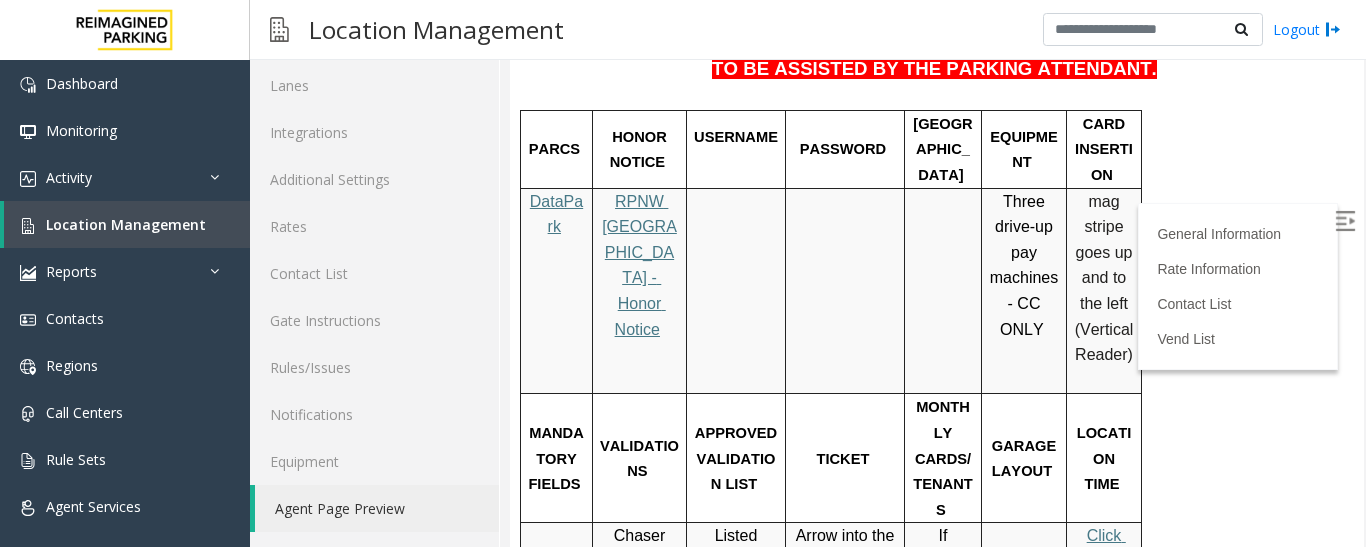 scroll, scrollTop: 0, scrollLeft: 0, axis: both 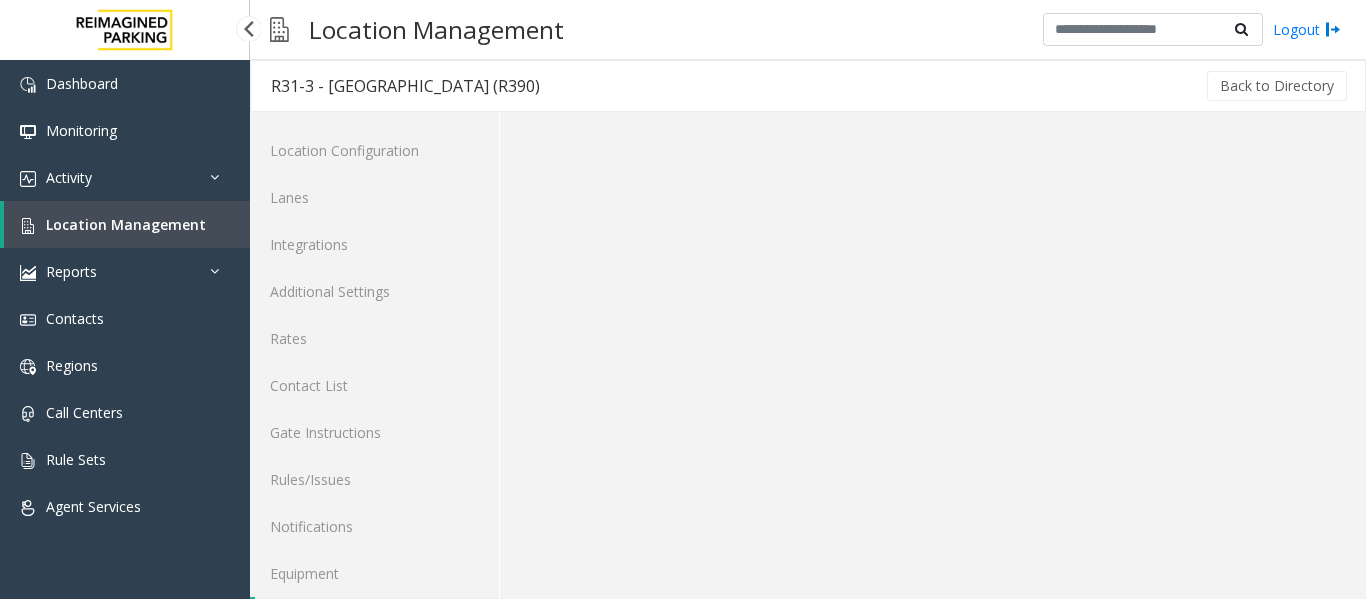 click on "Location Management" at bounding box center (126, 224) 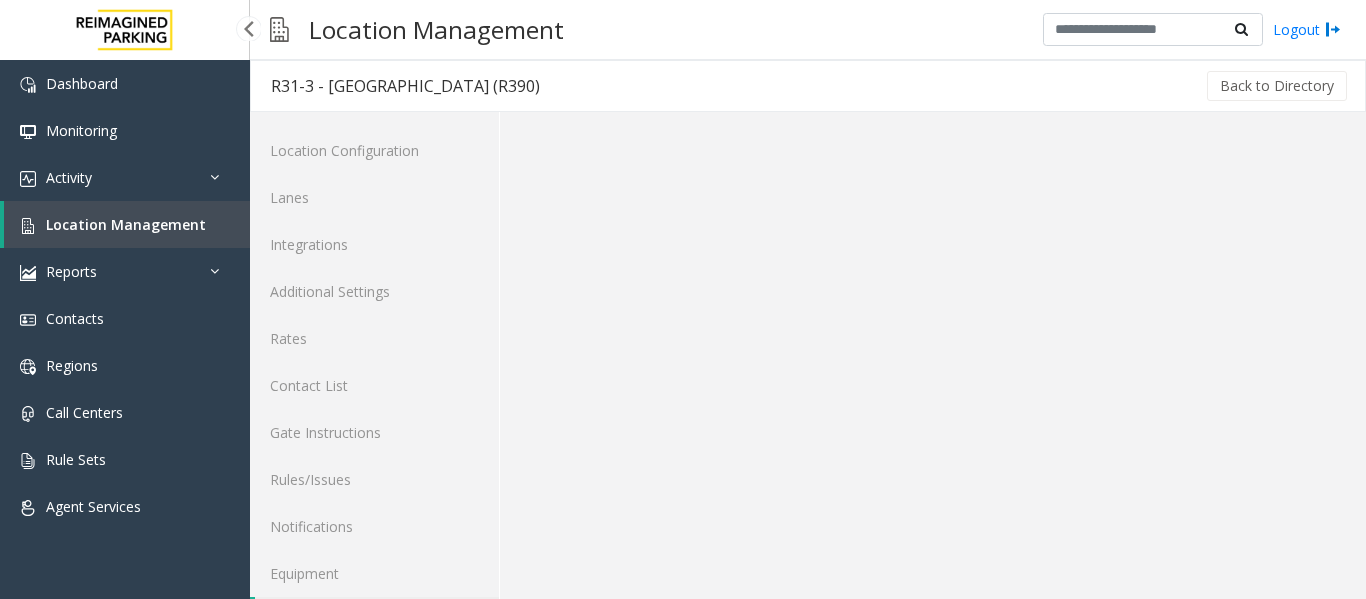 scroll, scrollTop: 0, scrollLeft: 0, axis: both 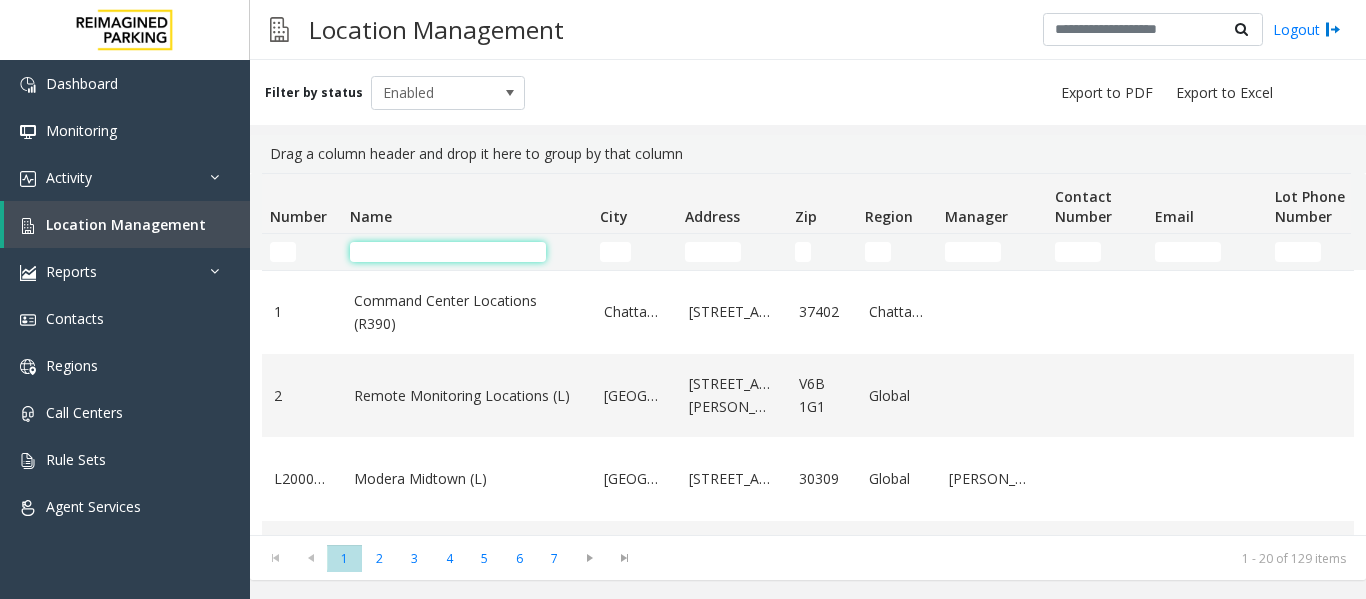 click 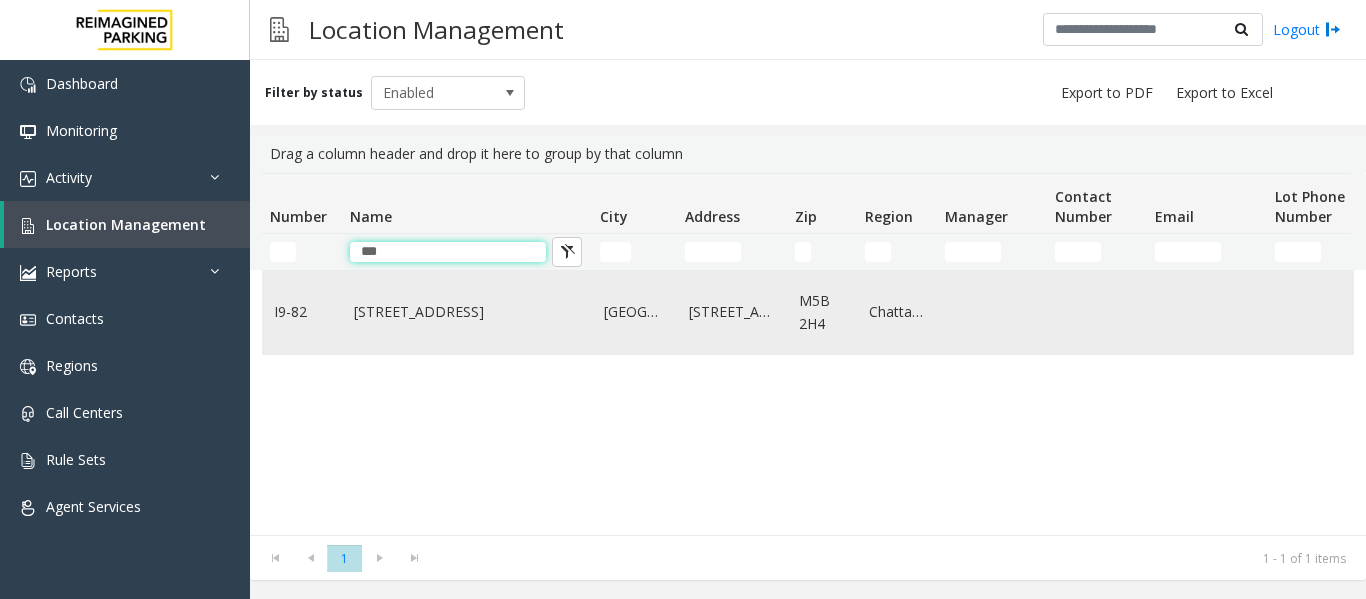 type on "***" 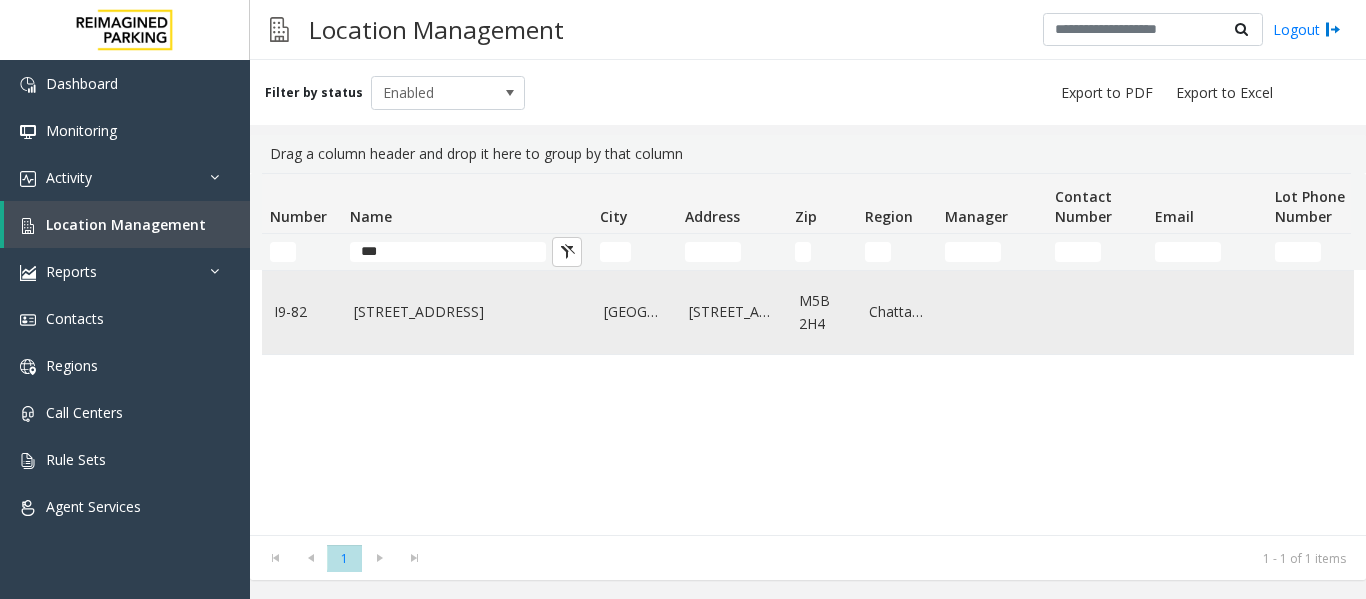 click on "[STREET_ADDRESS]" 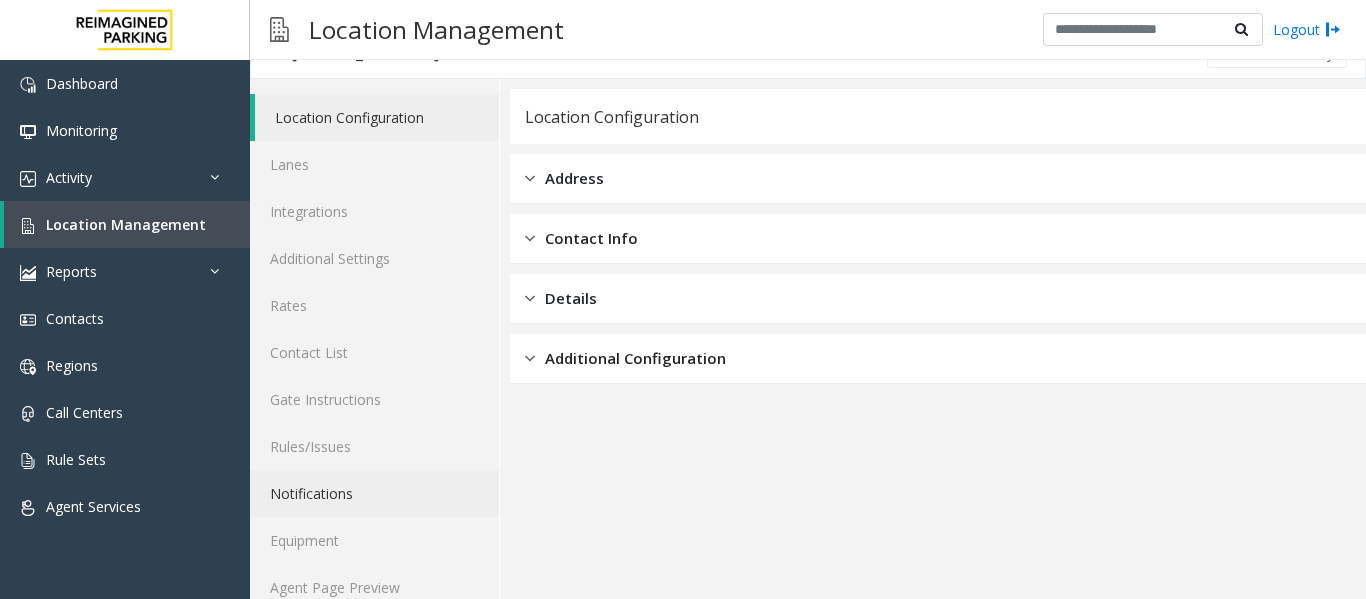 scroll, scrollTop: 60, scrollLeft: 0, axis: vertical 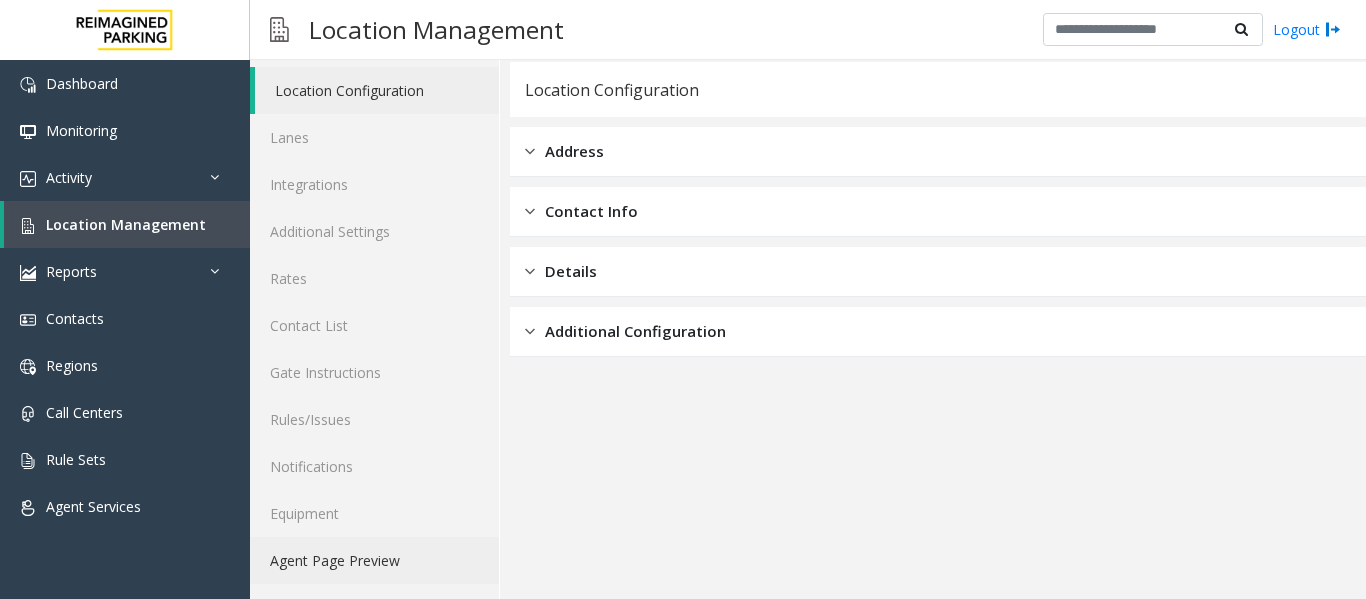 click on "Agent Page Preview" 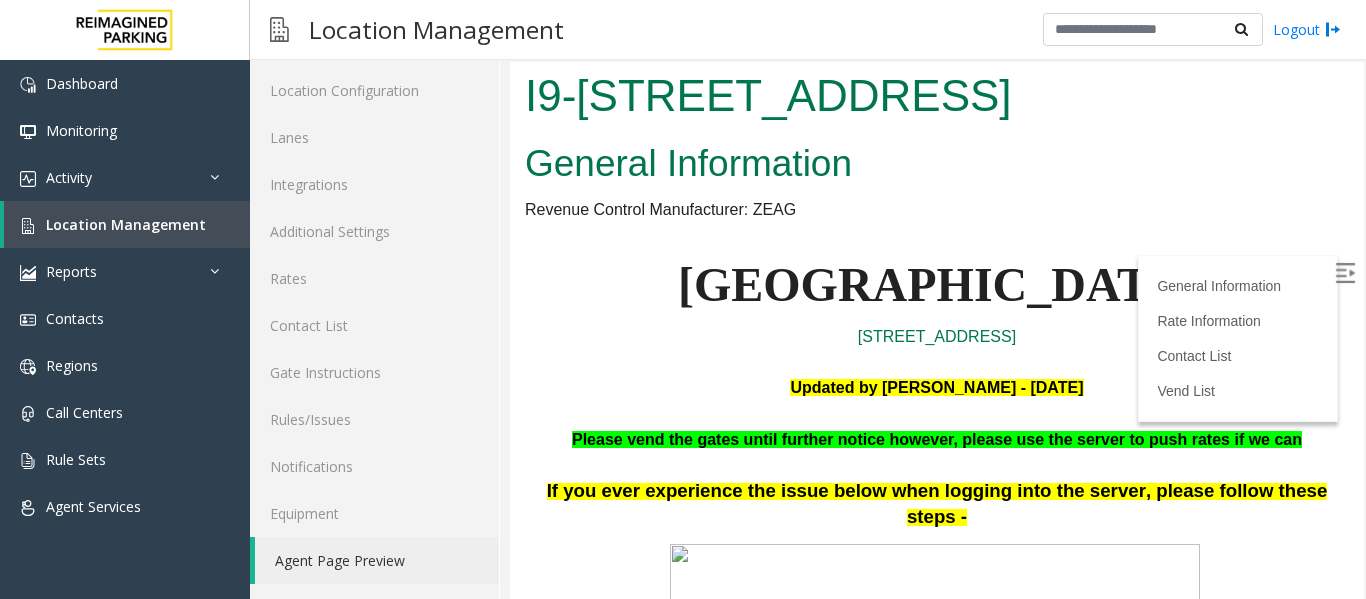 scroll, scrollTop: 0, scrollLeft: 0, axis: both 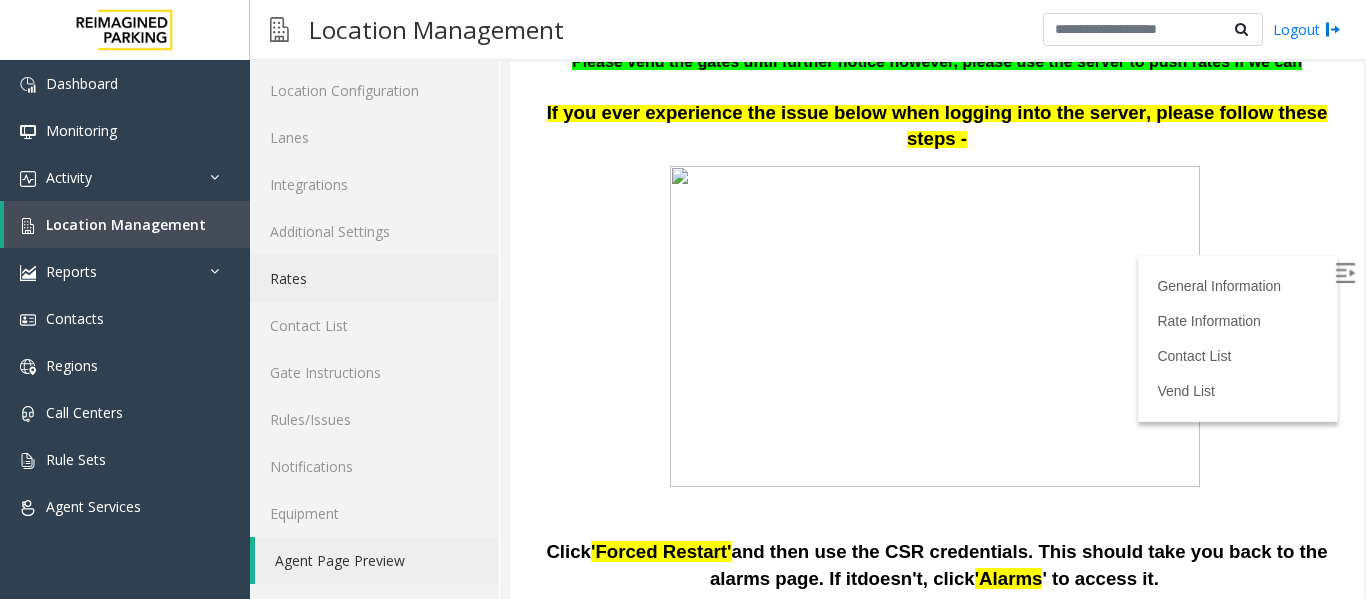 click on "Rates" 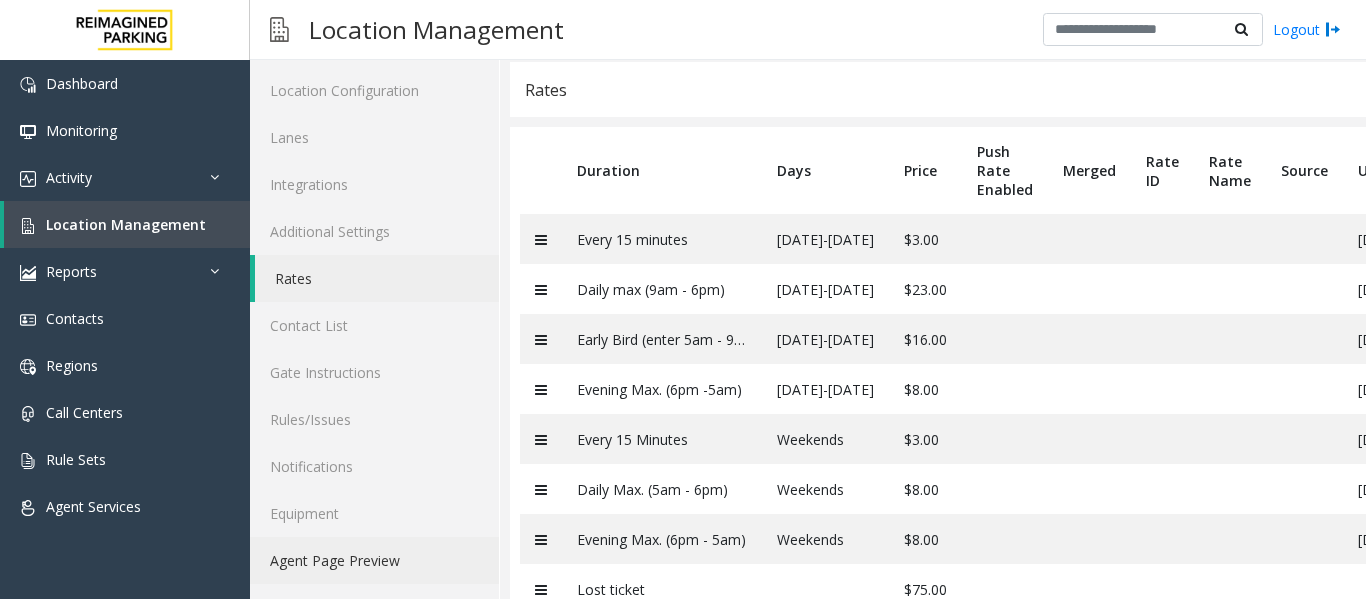 click on "Agent Page Preview" 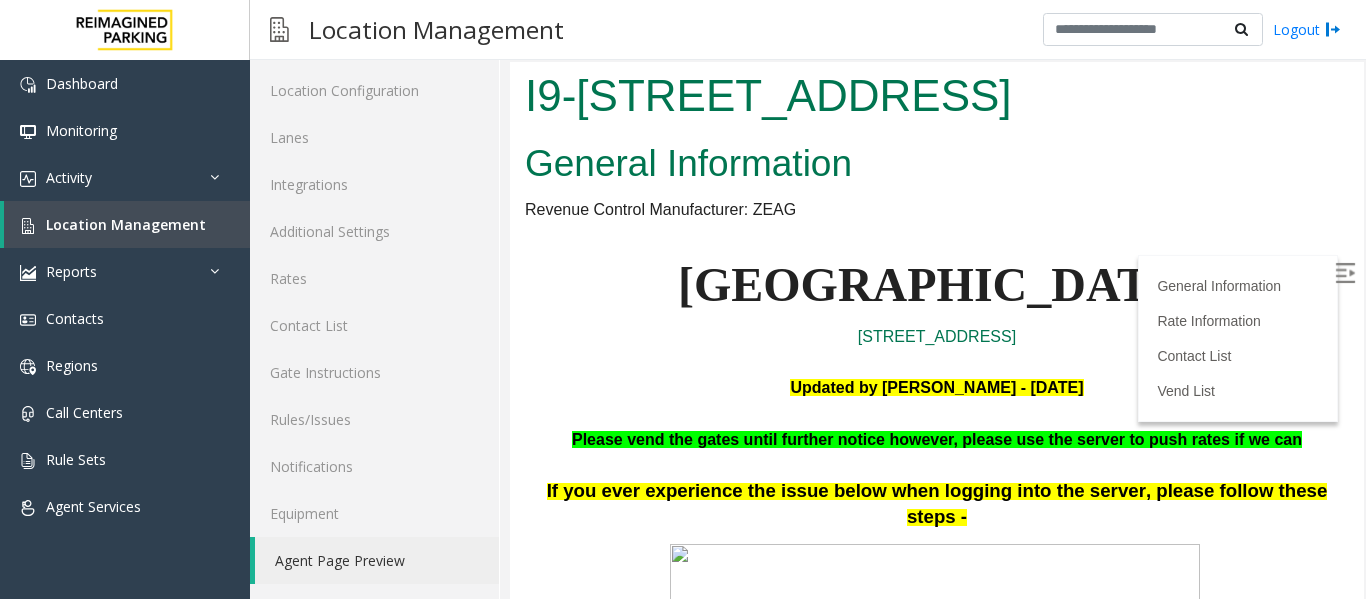 scroll, scrollTop: 0, scrollLeft: 0, axis: both 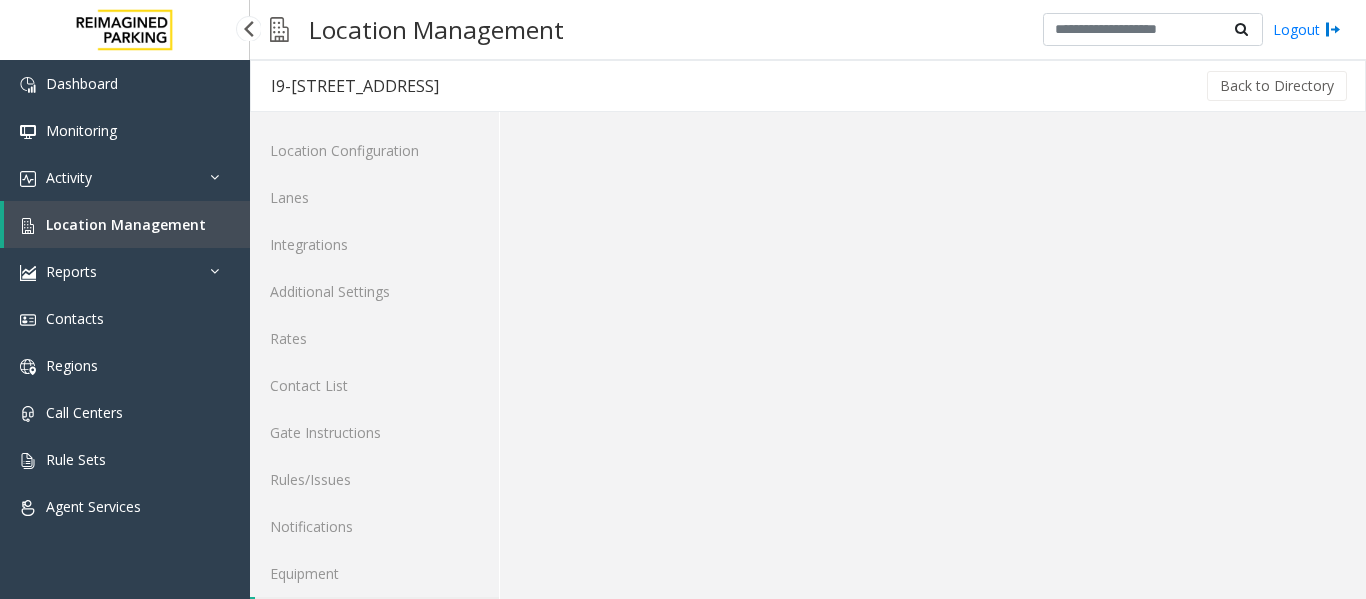 click on "Location Management" at bounding box center [127, 224] 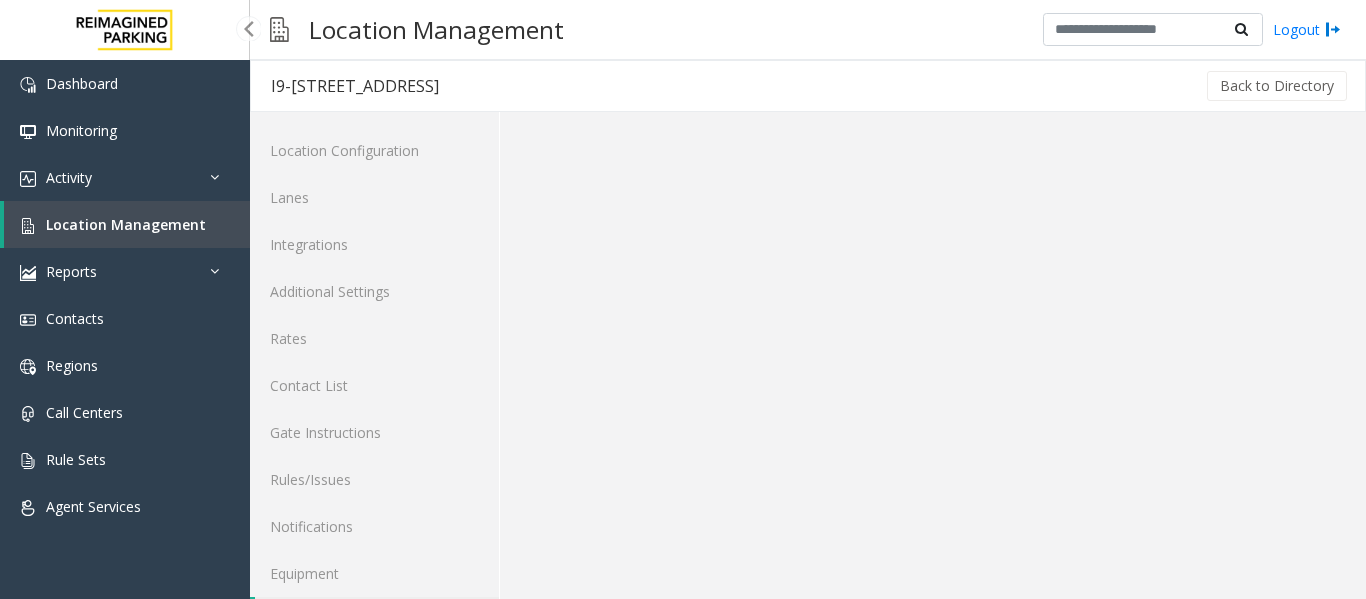 scroll, scrollTop: 0, scrollLeft: 0, axis: both 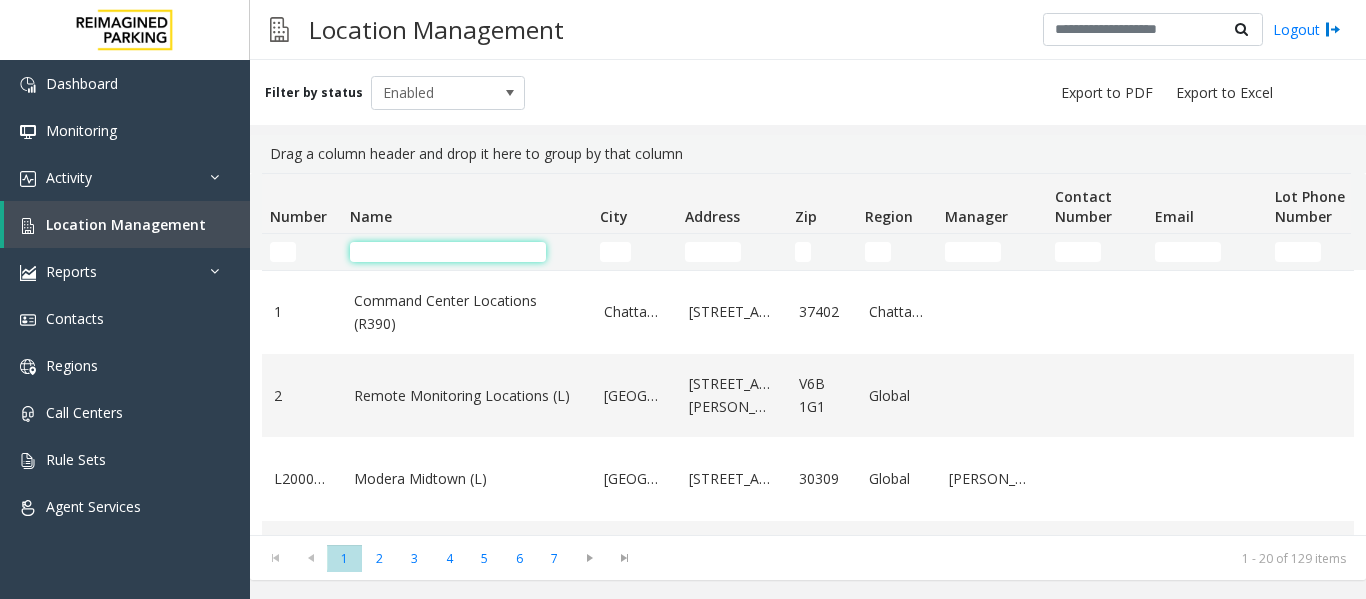 click 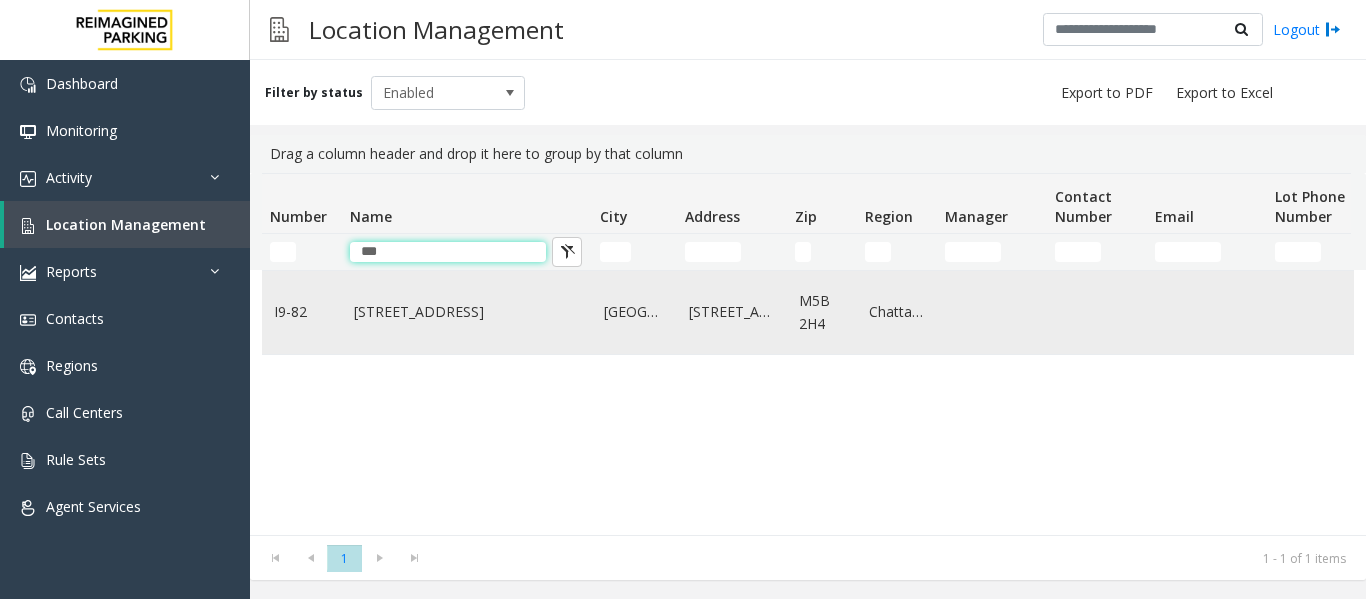 type on "***" 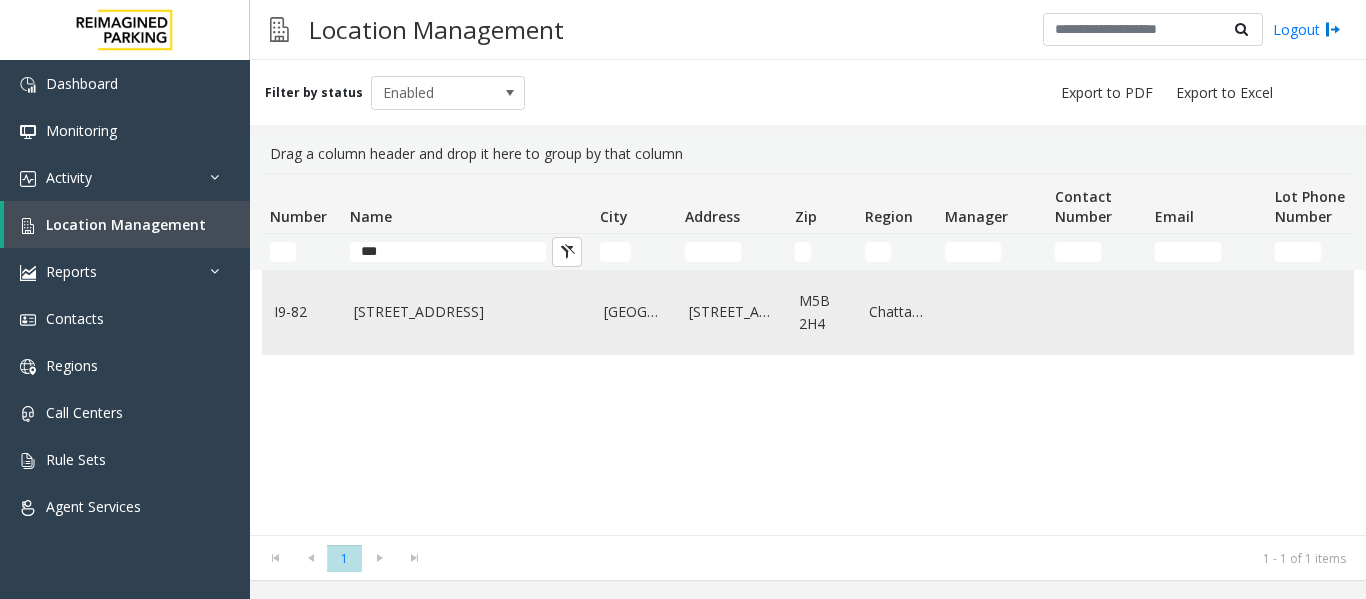 click on "[STREET_ADDRESS]" 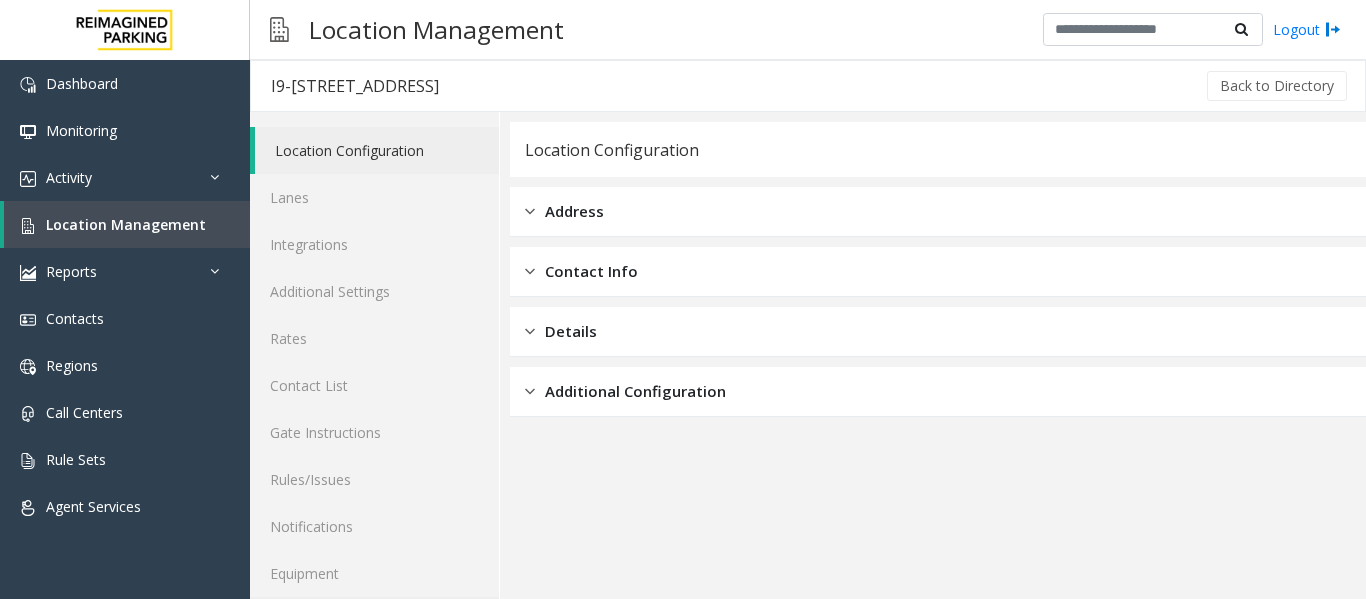 scroll, scrollTop: 60, scrollLeft: 0, axis: vertical 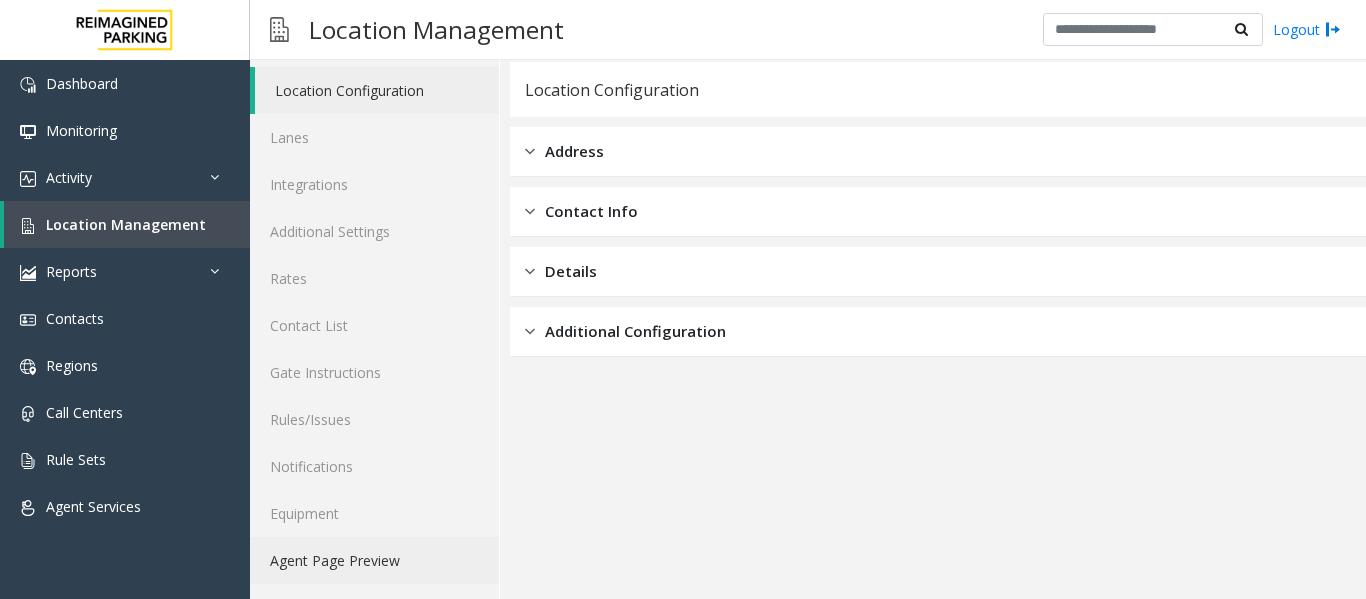 click on "Agent Page Preview" 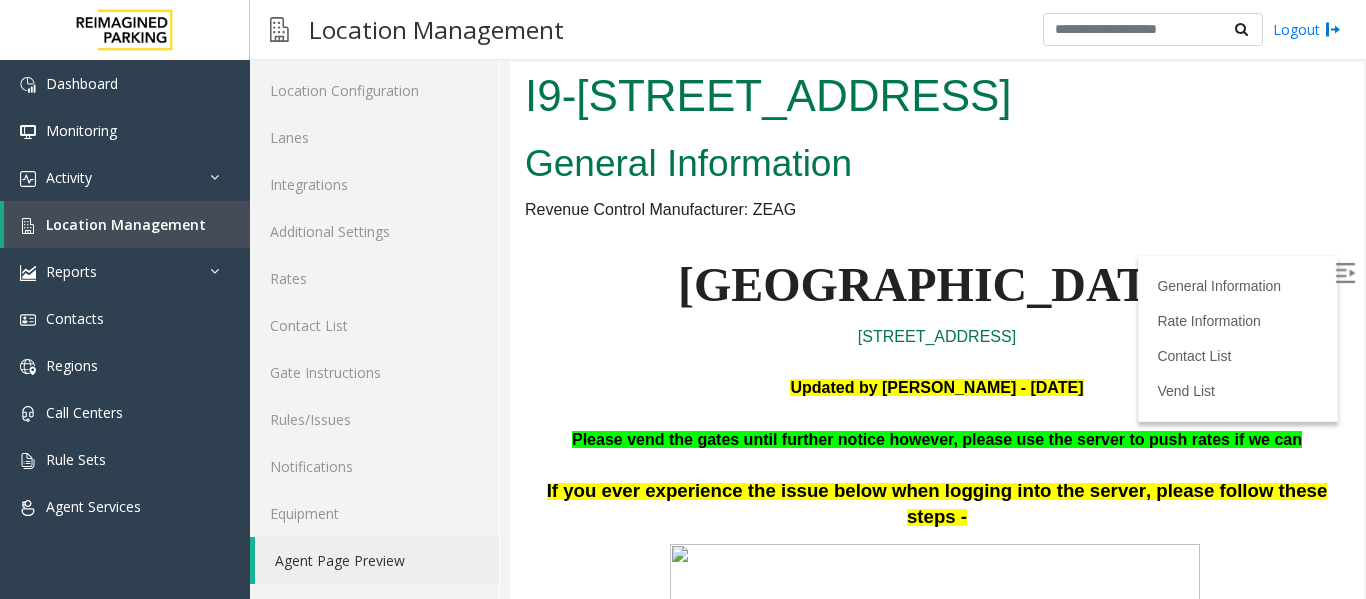 scroll, scrollTop: 0, scrollLeft: 0, axis: both 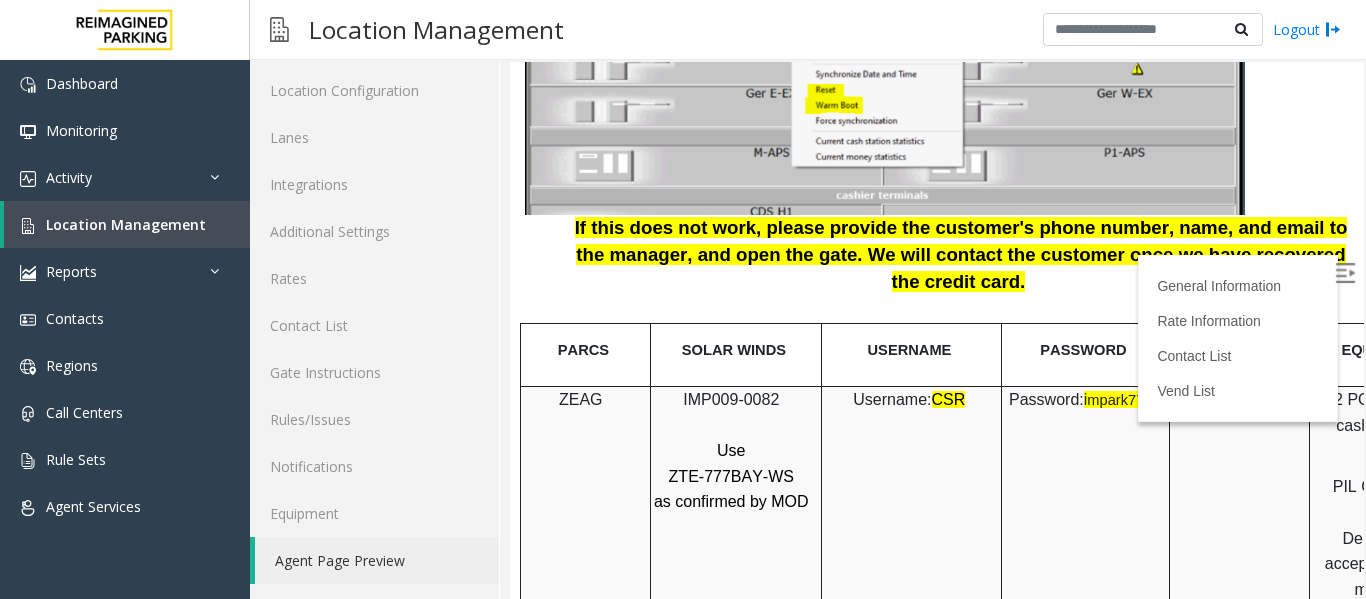 click on "IMP009-0082" at bounding box center [731, 399] 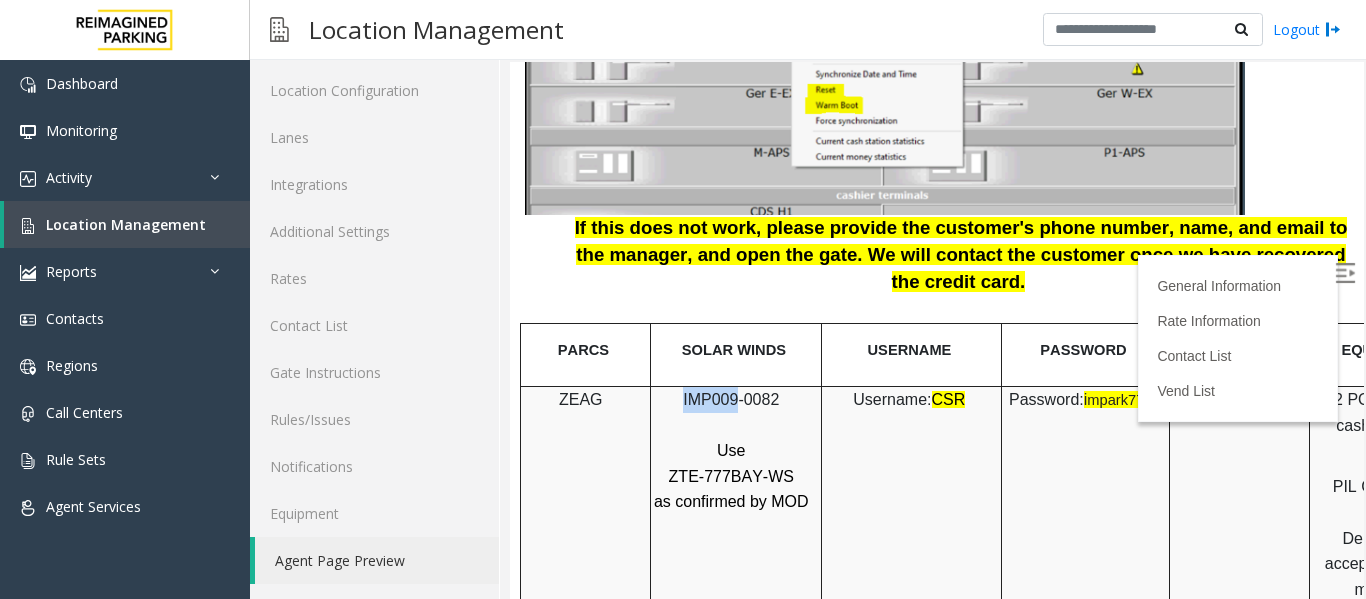 click on "IMP009-0082" at bounding box center [731, 399] 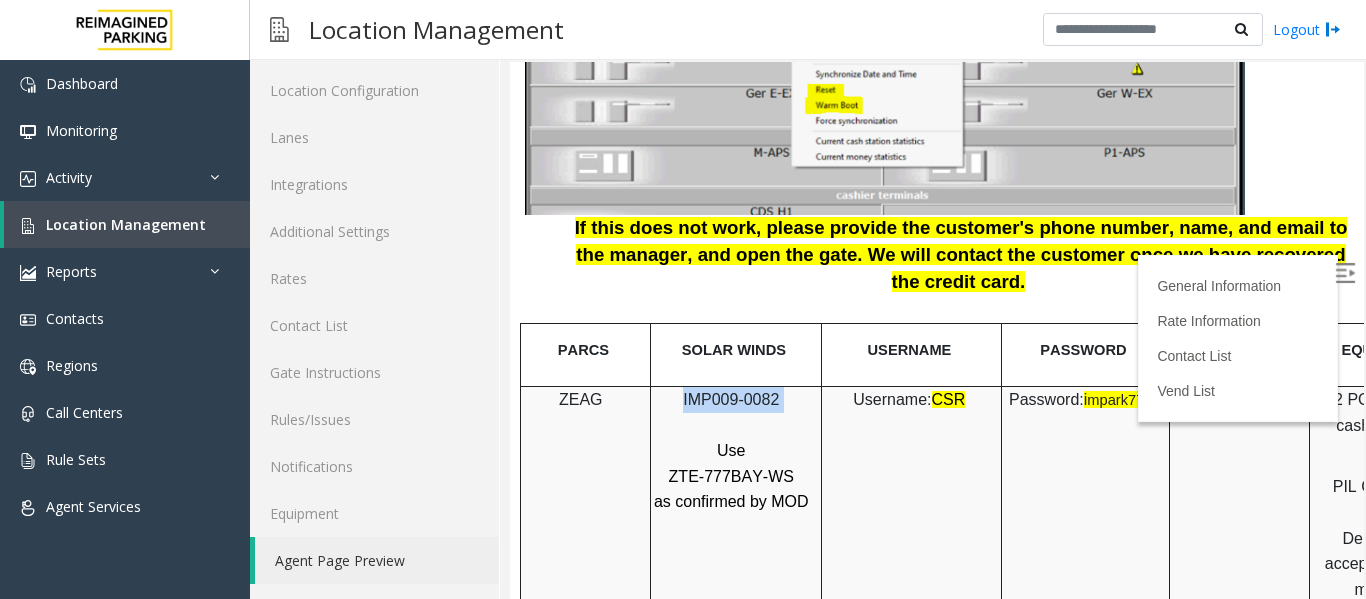 click on "IMP009-0082" at bounding box center [731, 399] 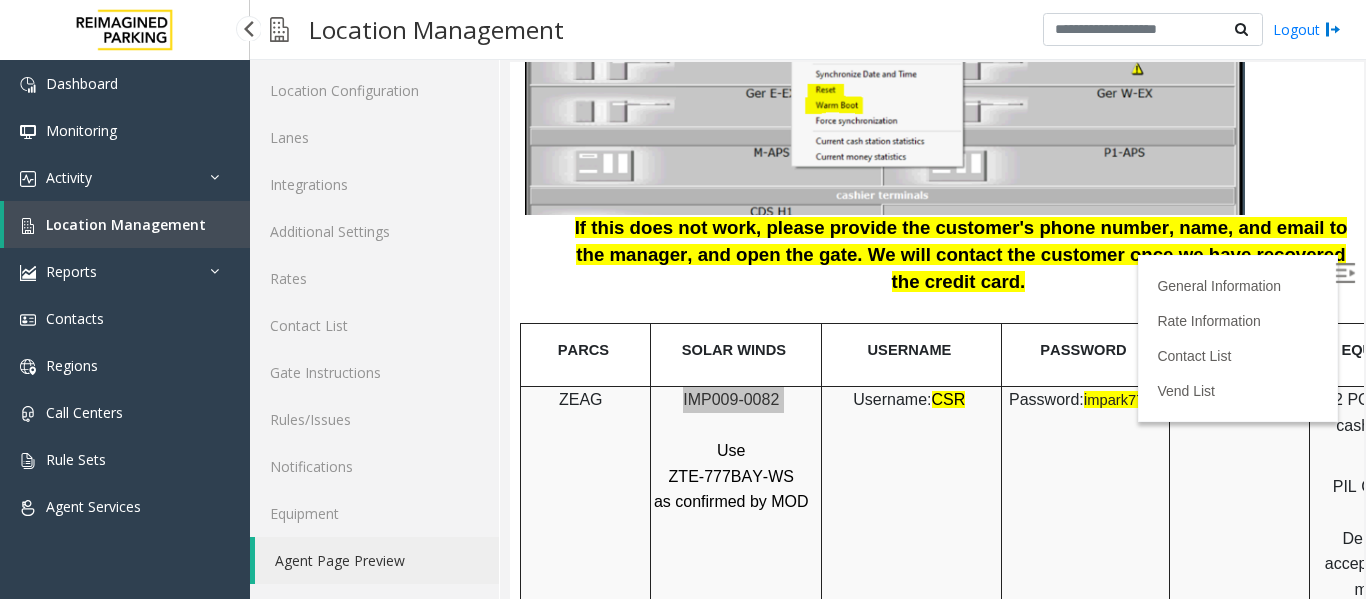 click on "Location Management" at bounding box center [126, 224] 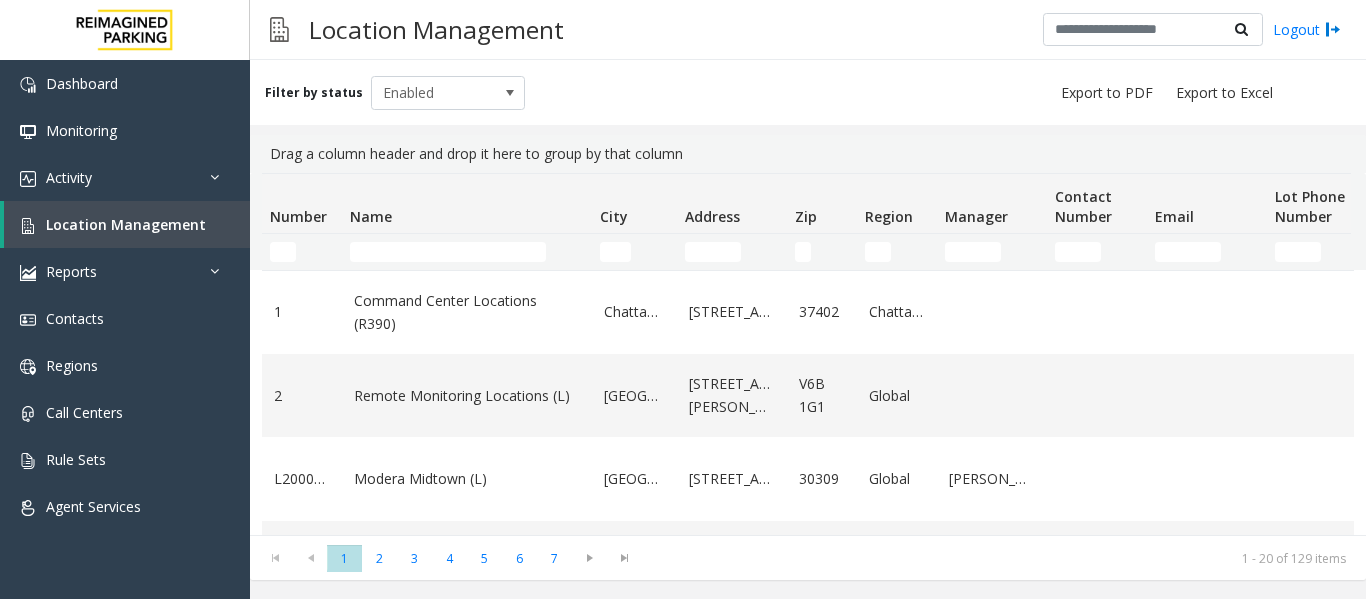 scroll, scrollTop: 0, scrollLeft: 0, axis: both 